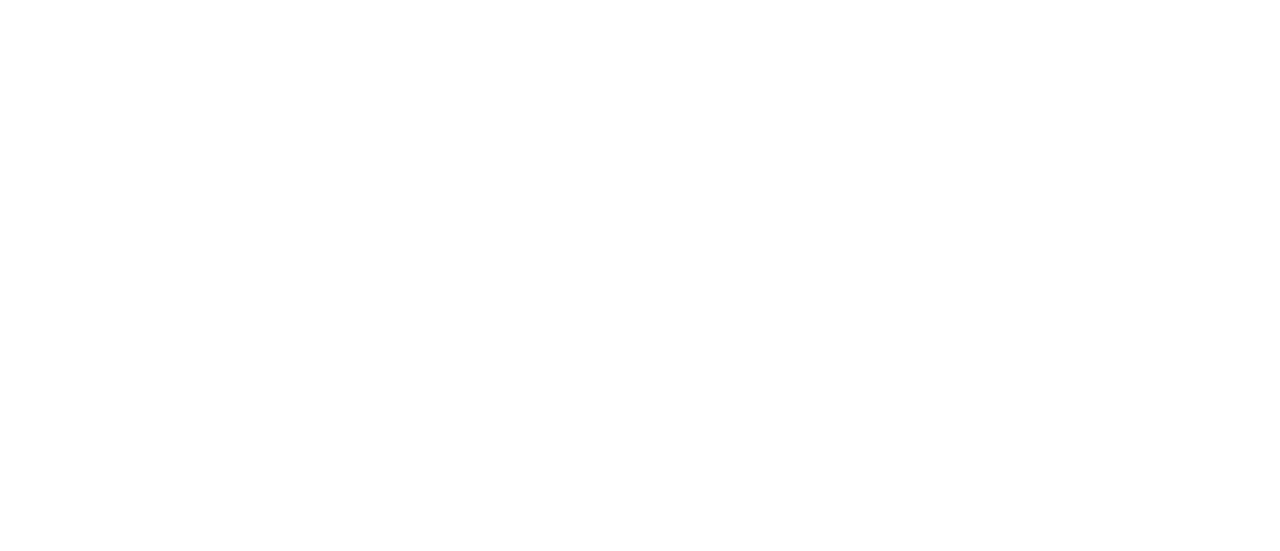 scroll, scrollTop: 0, scrollLeft: 0, axis: both 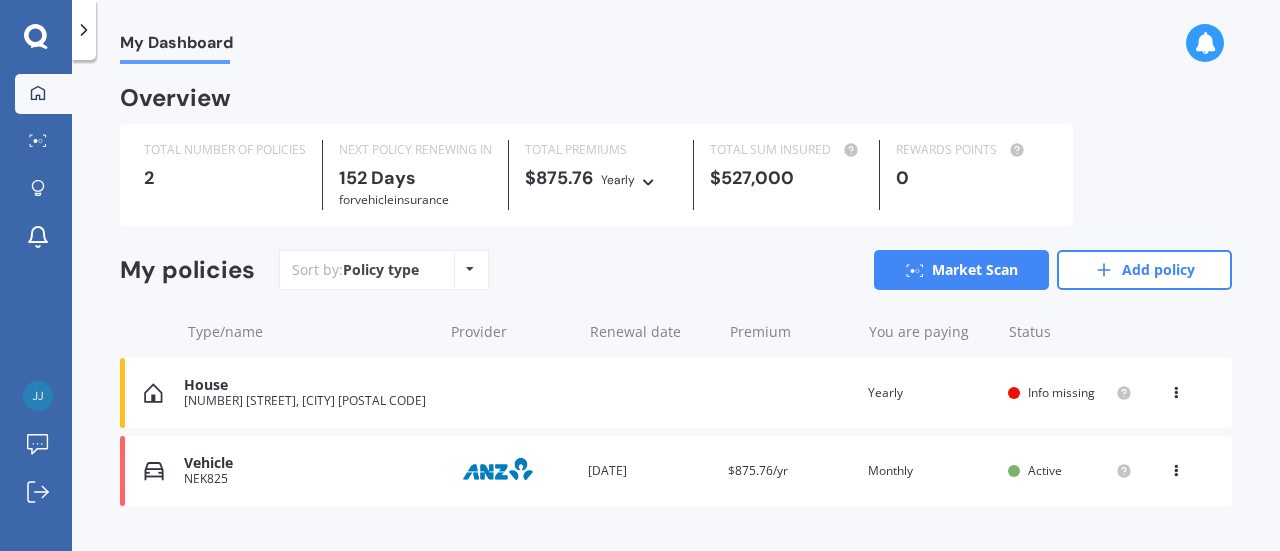 click at bounding box center [1176, 467] 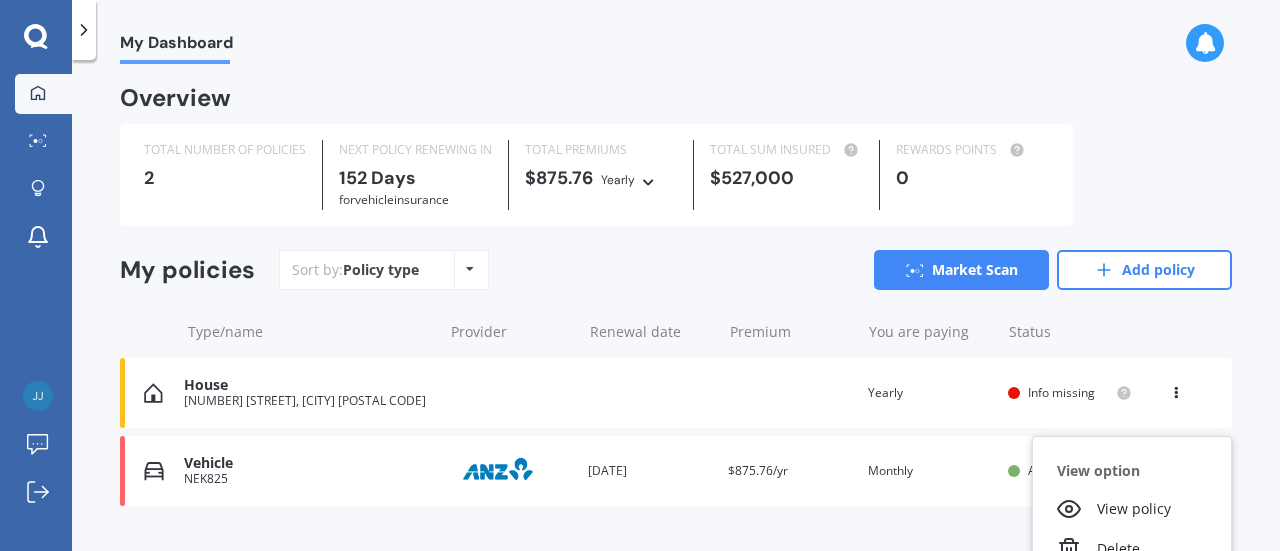 scroll, scrollTop: 39, scrollLeft: 0, axis: vertical 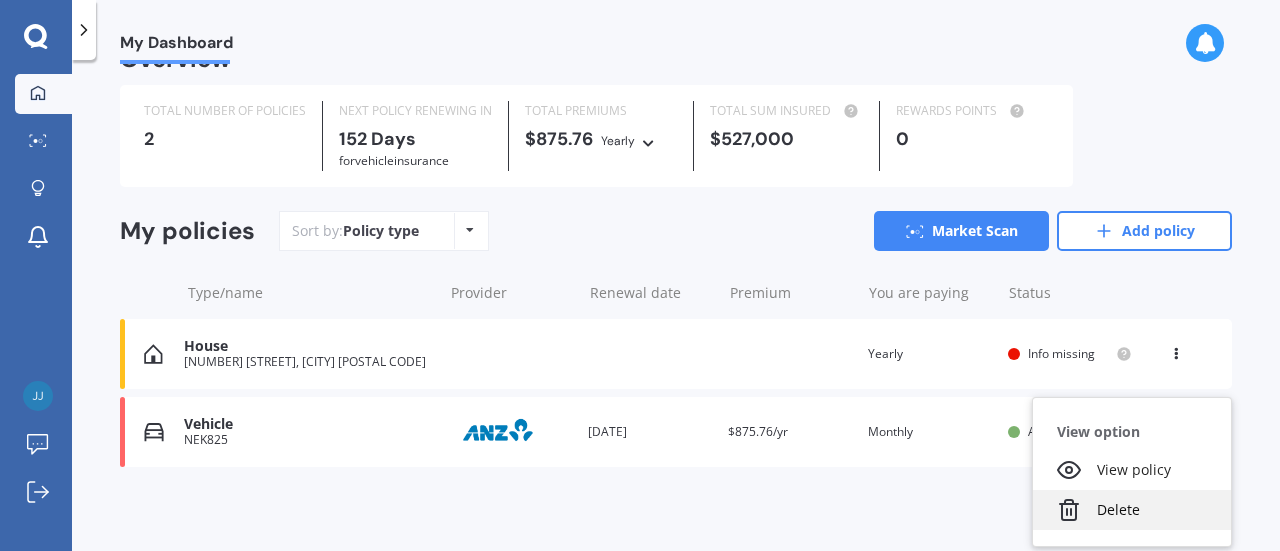 click on "Delete" at bounding box center [1132, 510] 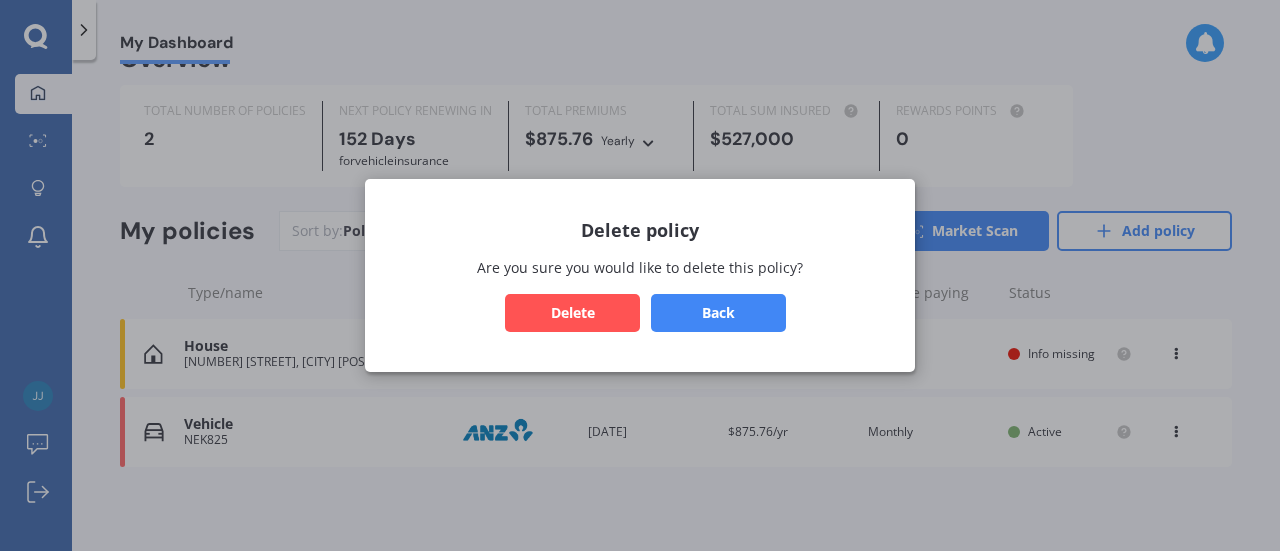 click on "Delete" at bounding box center [572, 313] 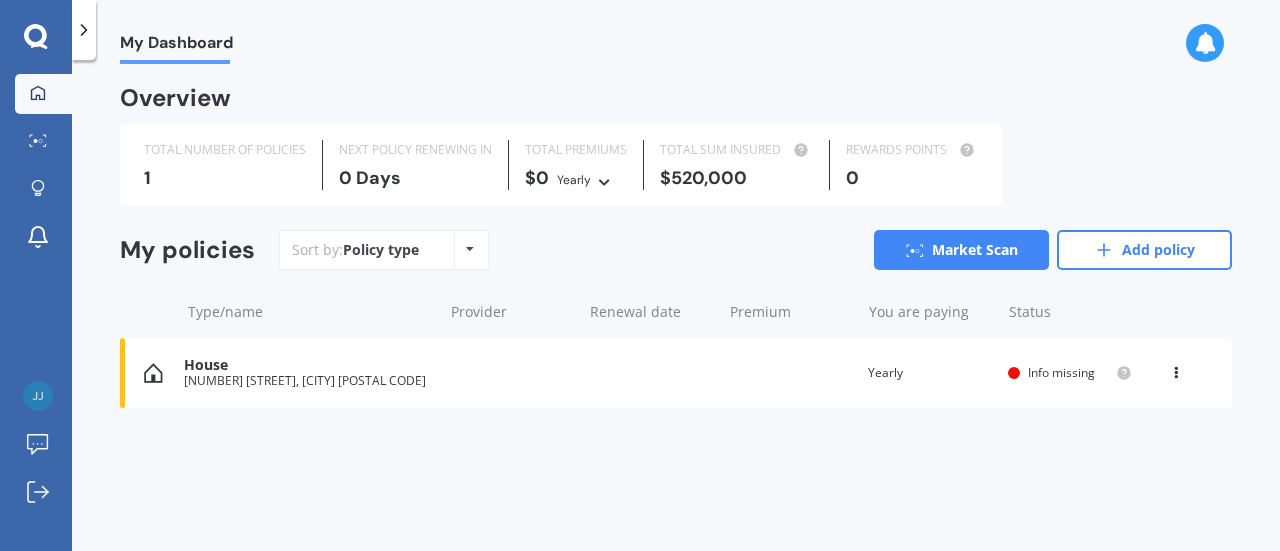 click on "Info missing" at bounding box center (1061, 372) 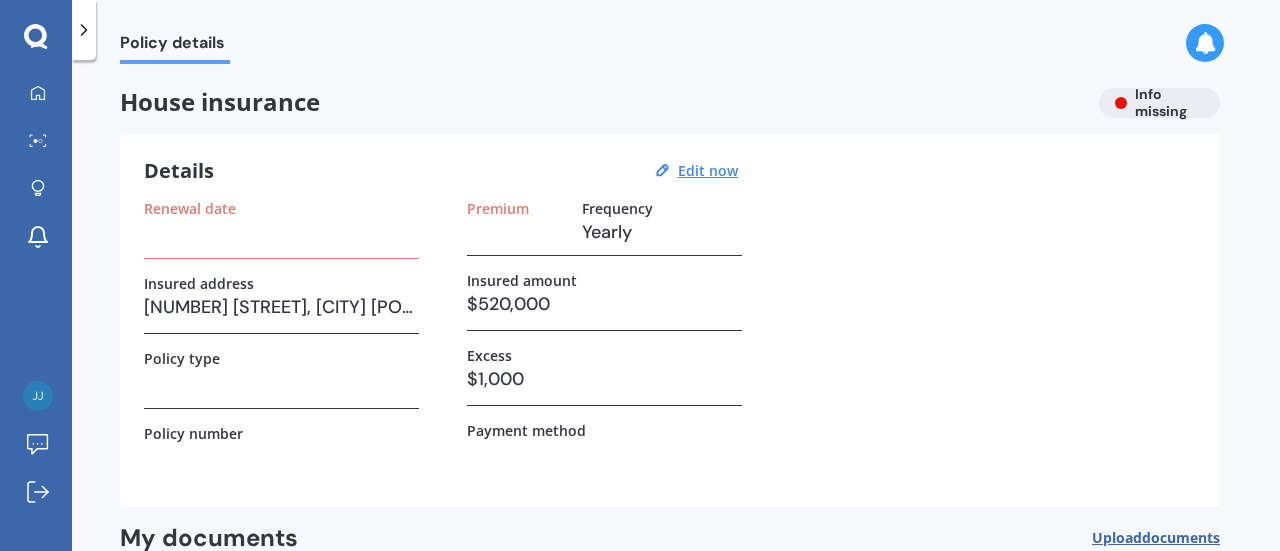 scroll, scrollTop: 100, scrollLeft: 0, axis: vertical 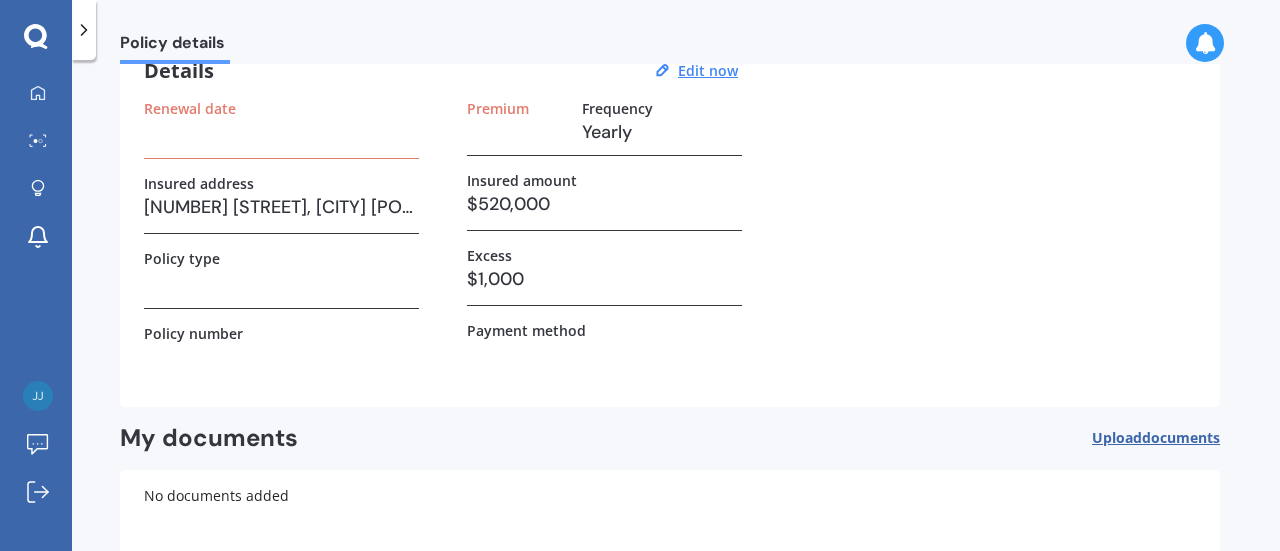 click on "$1,000" at bounding box center [604, 279] 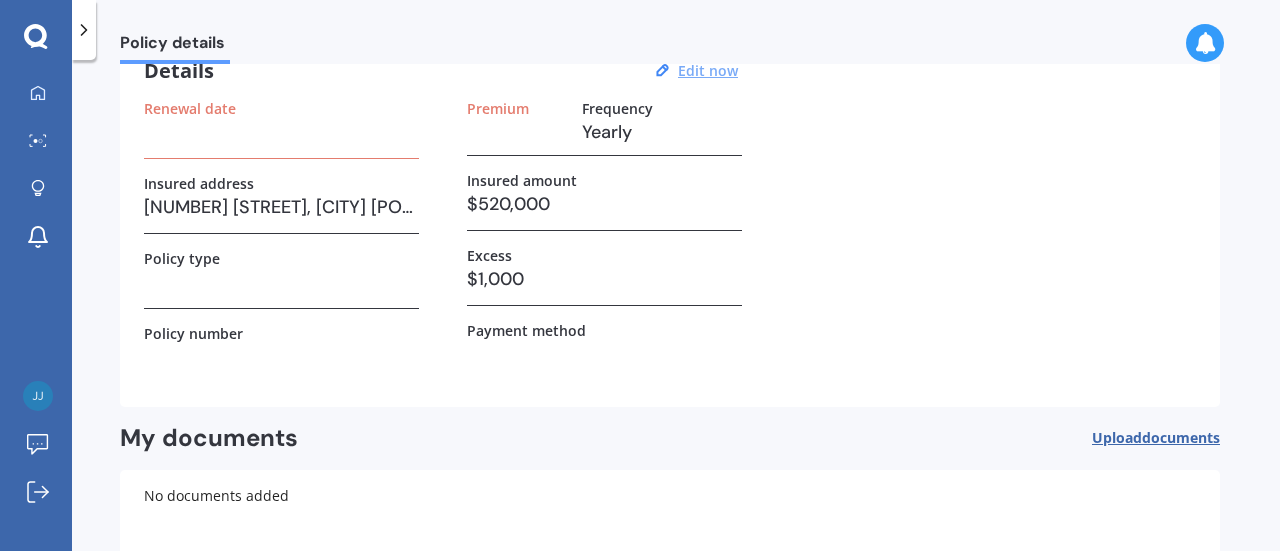 click on "Edit now" at bounding box center [708, 70] 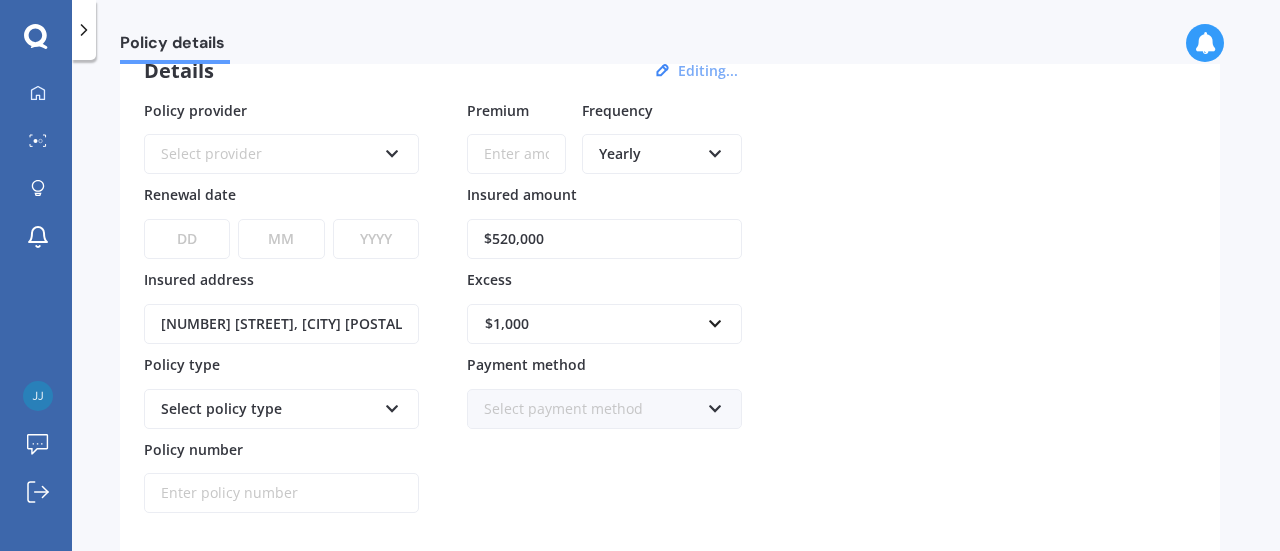 click on "$1,000" at bounding box center [592, 324] 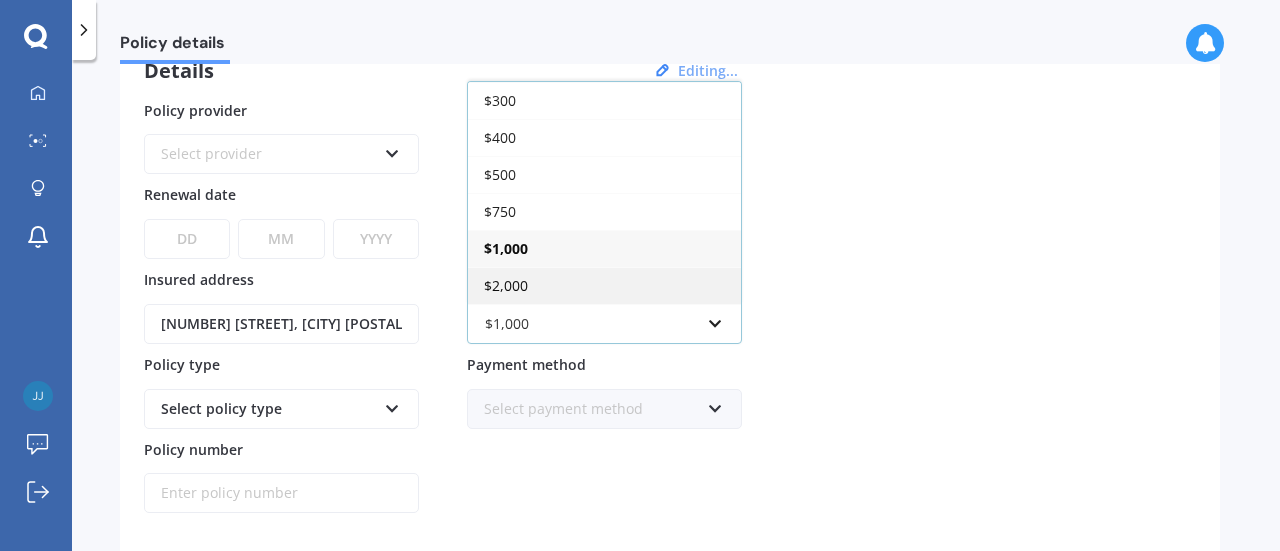 click on "$2,000" at bounding box center (604, 285) 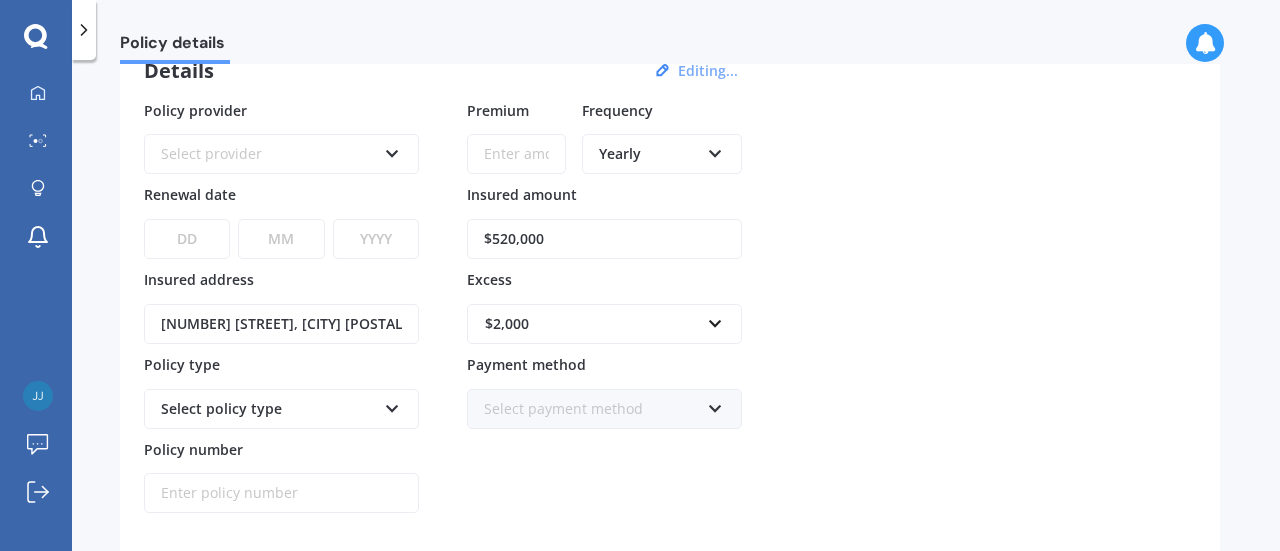 click on "Policy provider Select provider AA AMI AMP ANZ ASB Ando BNZ Co-Operative Bank FMG Initio Kiwibank Lantern MAS NZI Other SBS State TSB Tower Trade Me Insurance Vero Westpac YOUI Renewal date DD 01 02 03 04 05 06 07 08 09 10 11 12 13 14 15 16 17 18 19 20 21 22 23 24 25 26 27 28 29 30 31 MM 01 02 03 04 05 06 07 08 09 10 11 12 YYYY 2027 2026 2025 2024 2023 2022 2021 2020 2019 2018 2017 2016 2015 2014 2013 2012 2011 2010 2009 2008 2007 2006 2005 2004 2003 2002 2001 2000 1999 1998 1997 1996 1995 1994 1993 1992 1991 1990 1989 1988 1987 1986 1985 1984 1983 1982 1981 1980 1979 1978 1977 1976 1975 1974 1973 1972 1971 1970 1969 1968 1967 1966 1965 1964 1963 1962 1961 1960 1959 1958 1957 1956 1955 1954 1953 1952 1951 1950 1949 1948 1947 1946 1945 1944 1943 1942 1941 1940 1939 1938 1937 1936 1935 1934 1933 1932 1931 1930 1929 1928 Insured address [NUMBER] [STREET], [CITY] [POSTAL CODE] Policy type Select policy type Policy number Premium Frequency Yearly Yearly Six-Monthly Quarterly Monthly Fortnightly" at bounding box center (670, 307) 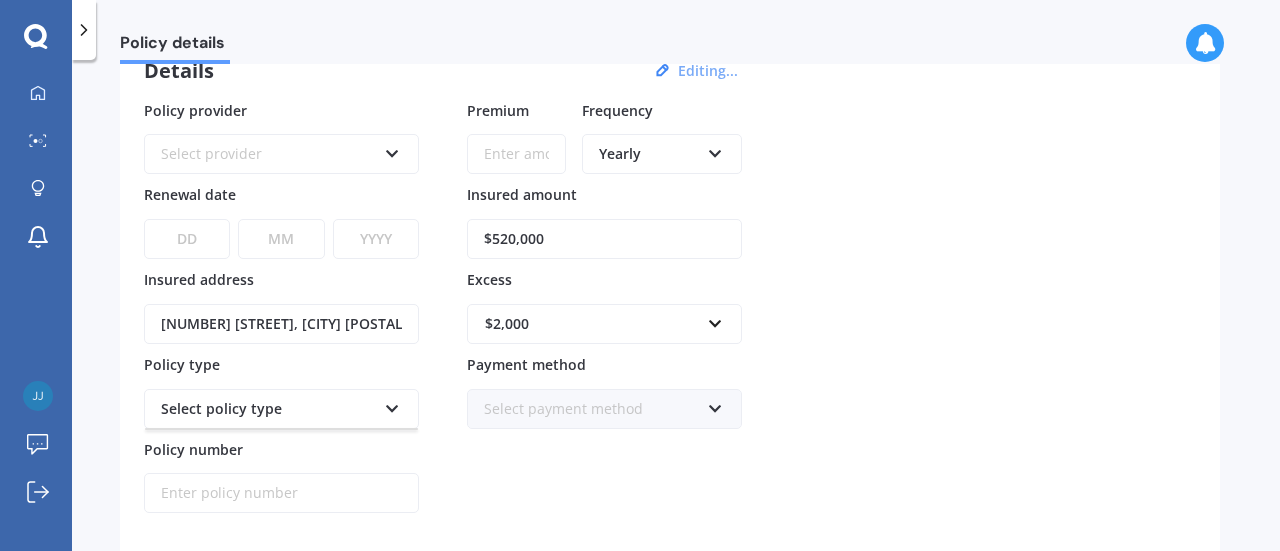 click on "Select policy type" at bounding box center (268, 409) 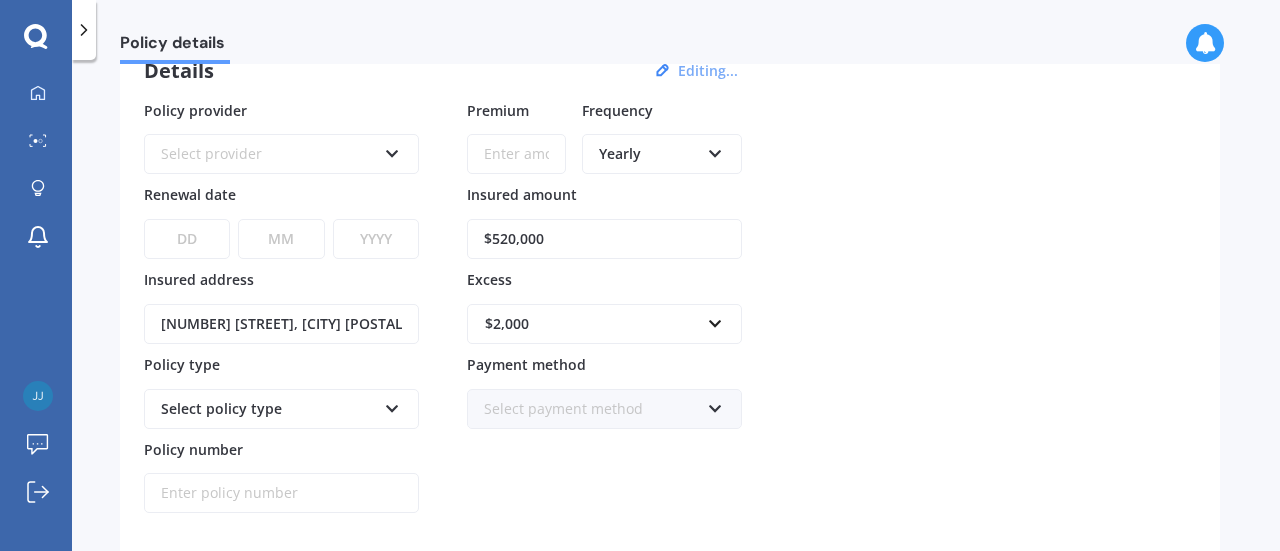 click on "Select policy type" at bounding box center (268, 409) 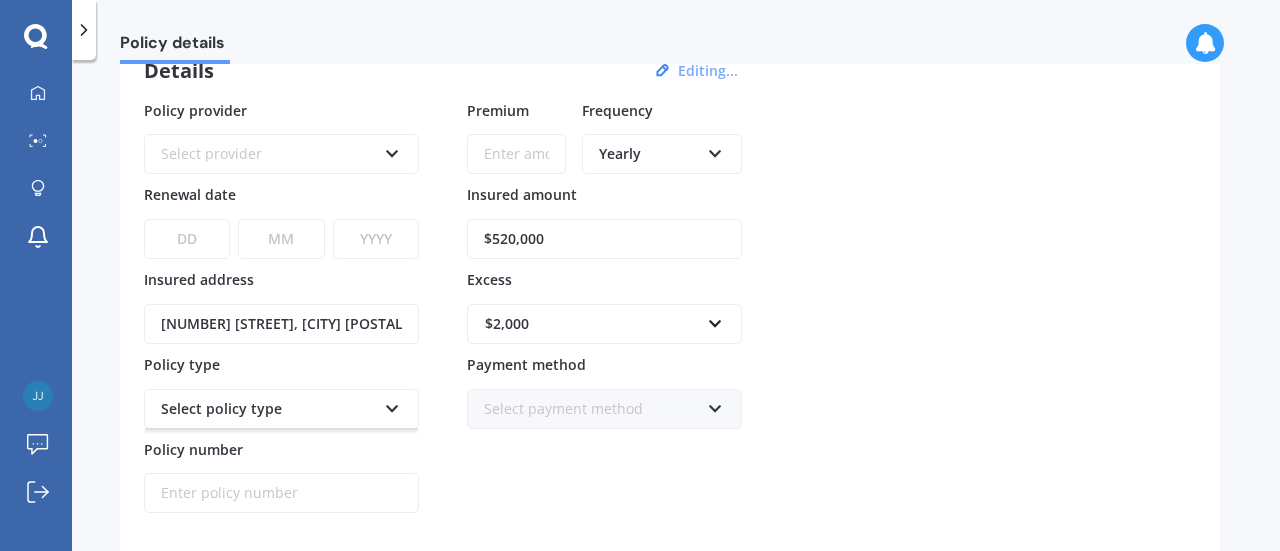 click on "Select policy type" at bounding box center (281, 409) 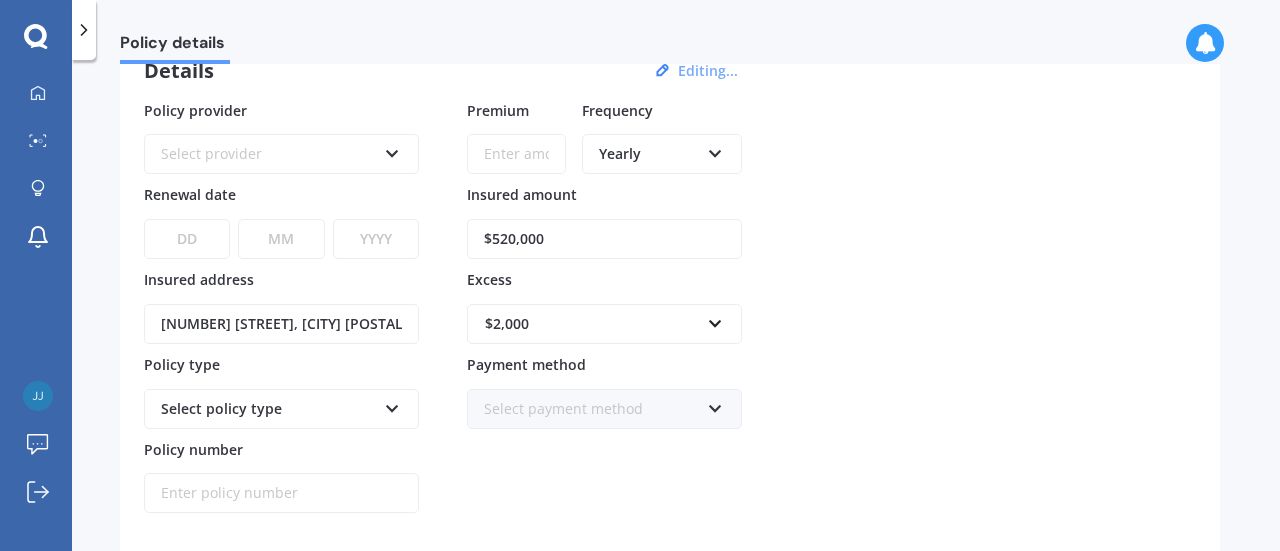 scroll, scrollTop: 0, scrollLeft: 0, axis: both 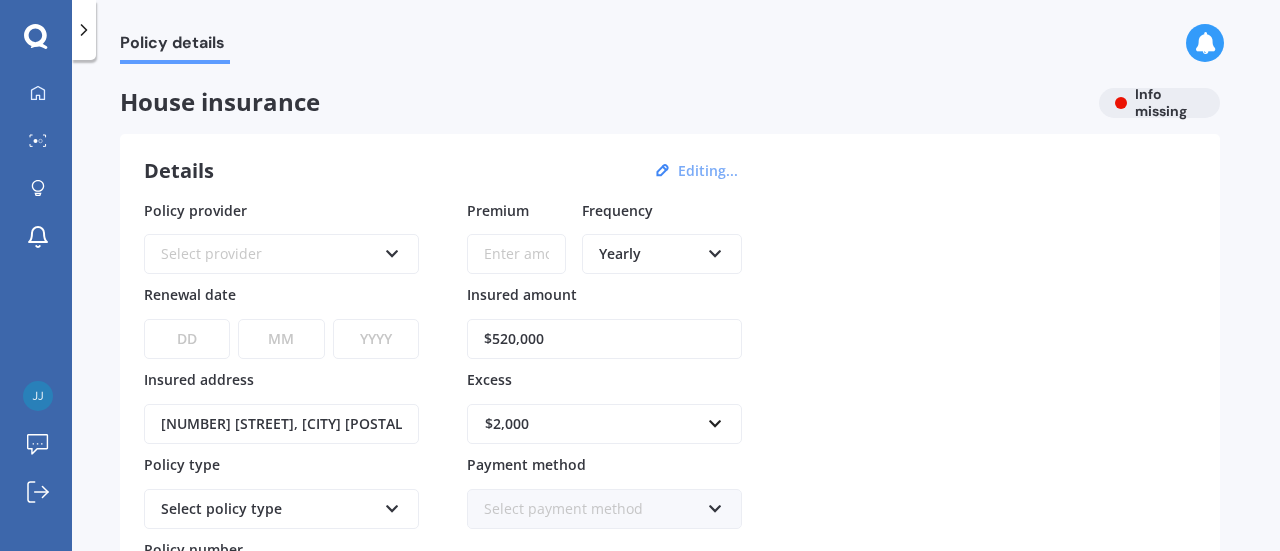 click on "Yearly" at bounding box center (649, 254) 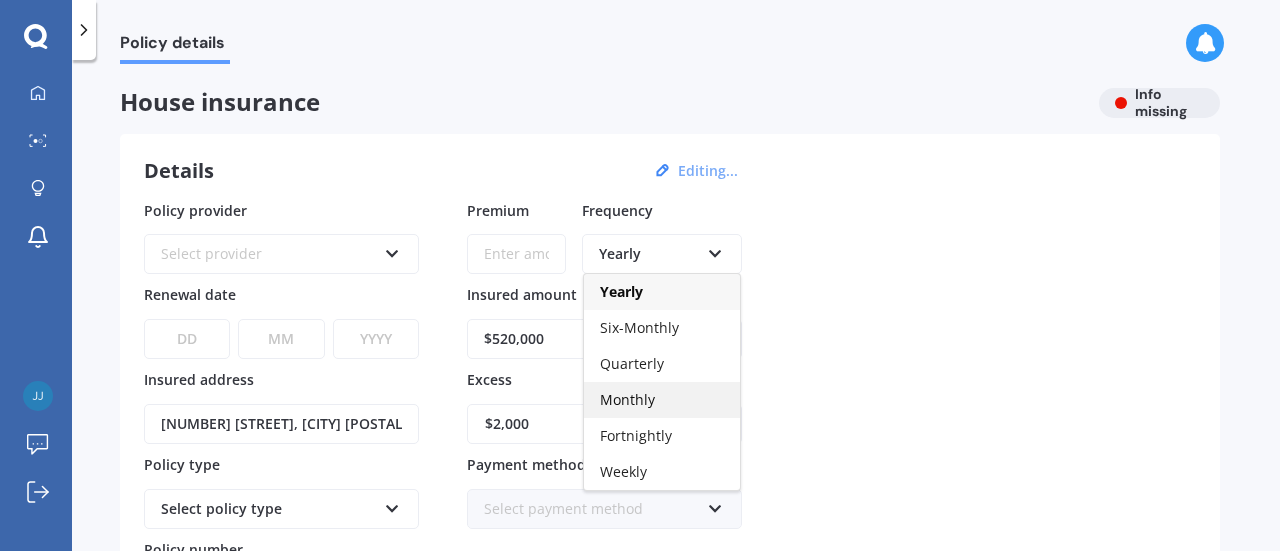 click on "Monthly" at bounding box center (662, 400) 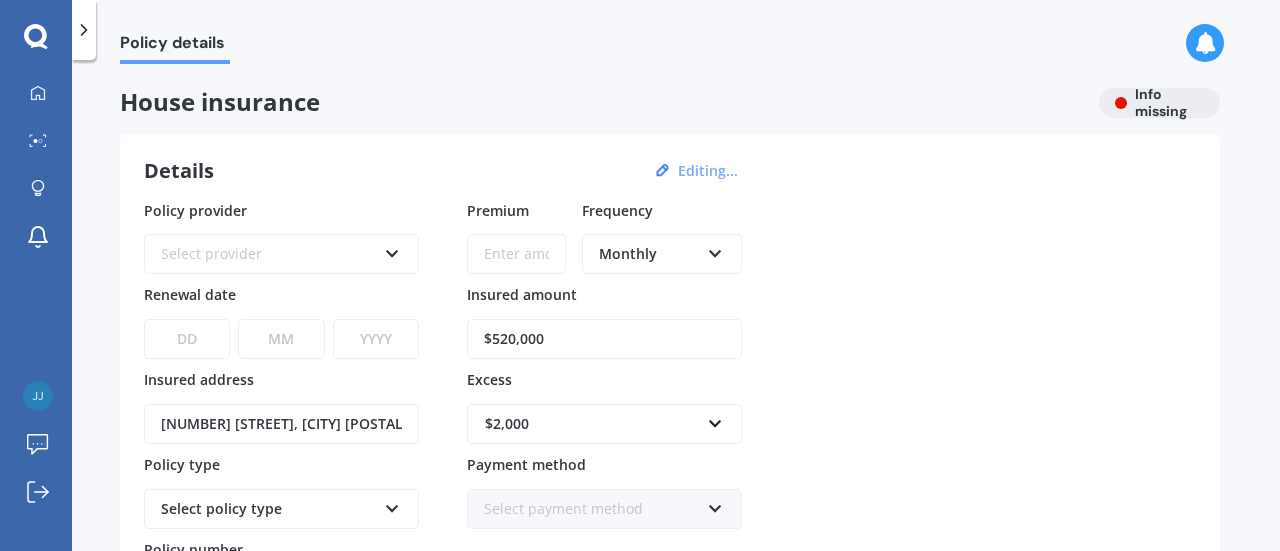 scroll, scrollTop: 420, scrollLeft: 0, axis: vertical 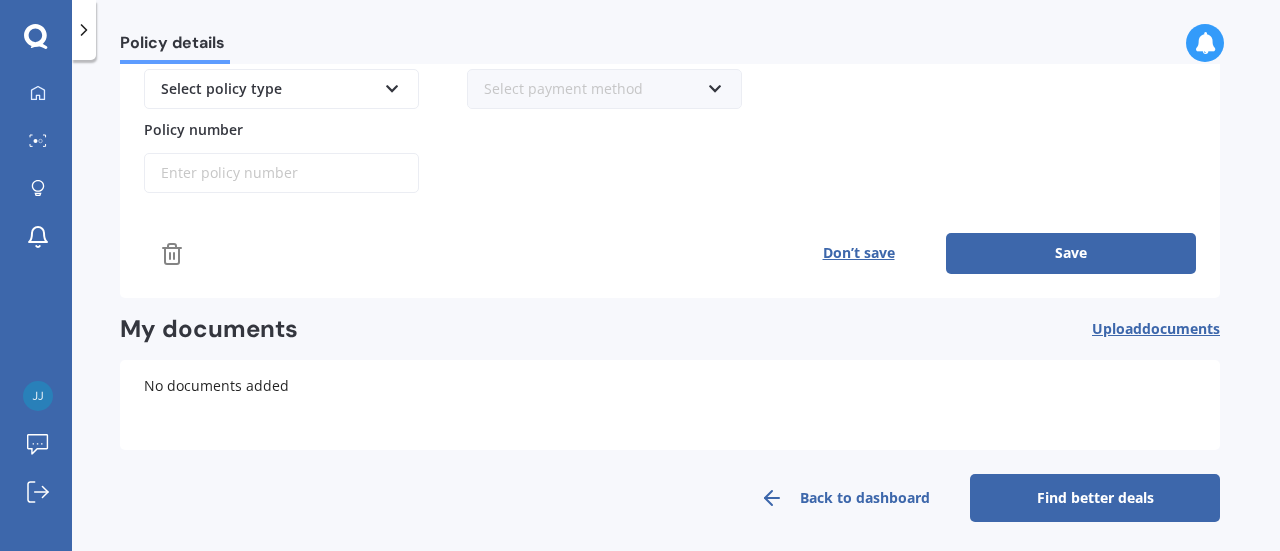 click on "Save" at bounding box center (1071, 253) 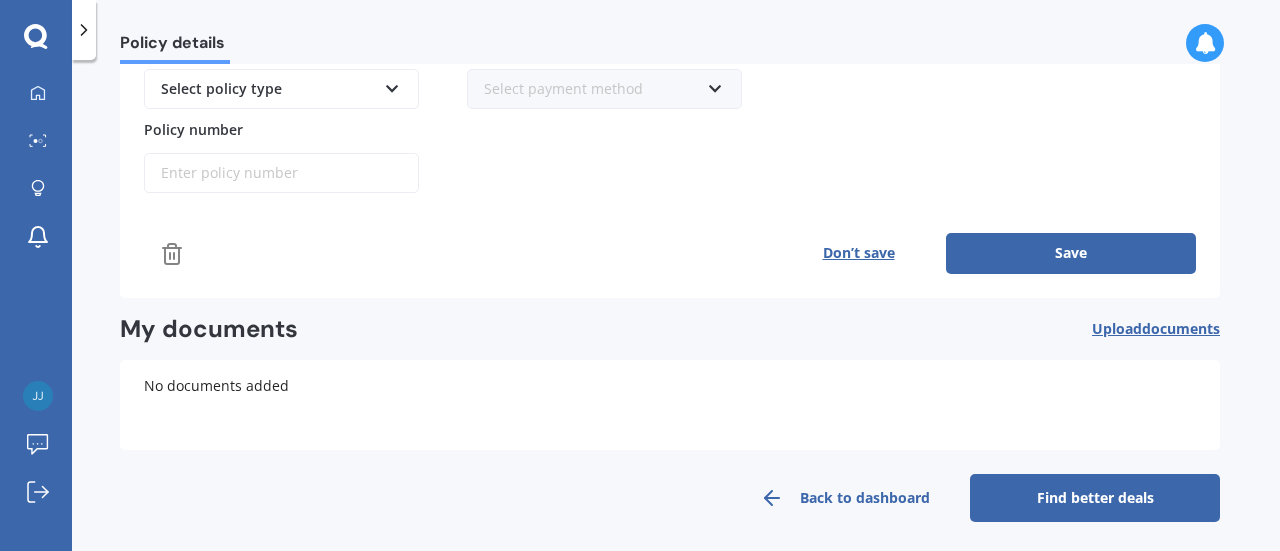 scroll, scrollTop: 0, scrollLeft: 0, axis: both 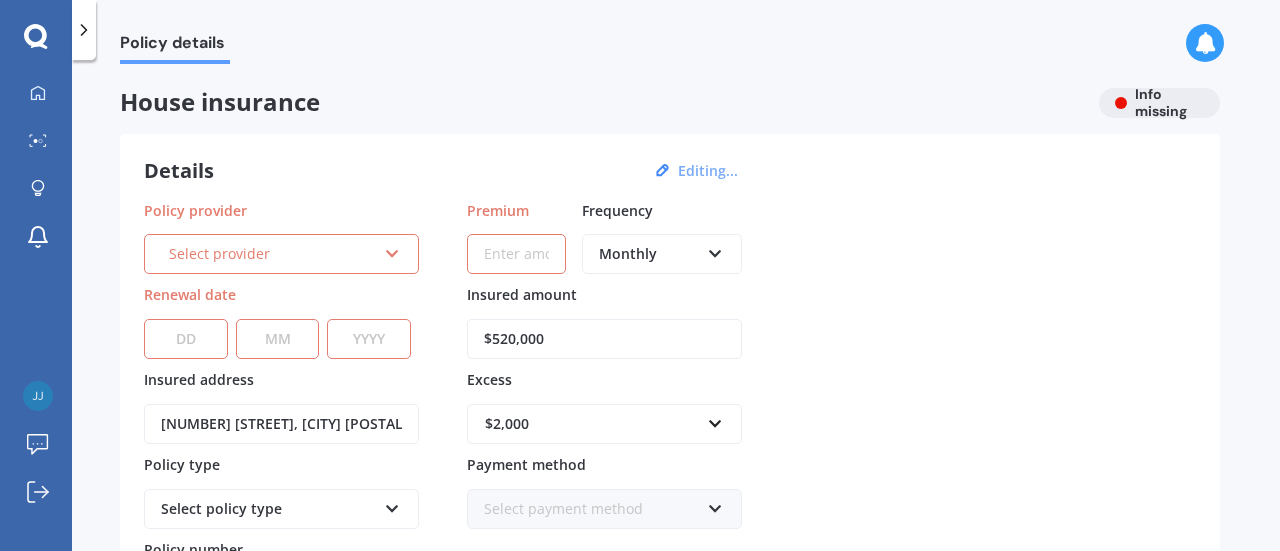 click on "Select provider AA AMI AMP ANZ ASB Ando BNZ Co-Operative Bank FMG Initio Kiwibank Lantern MAS NZI Other SBS State TSB Tower Trade Me Insurance Vero Westpac YOUI" at bounding box center (281, 254) 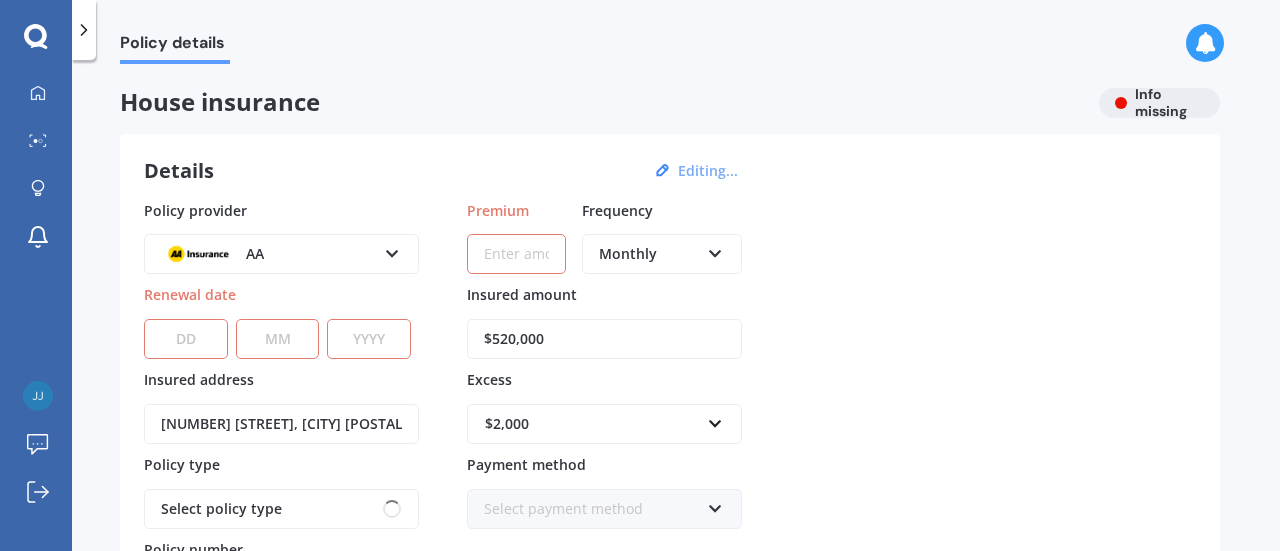 drag, startPoint x: 1053, startPoint y: 337, endPoint x: 1006, endPoint y: 339, distance: 47.042534 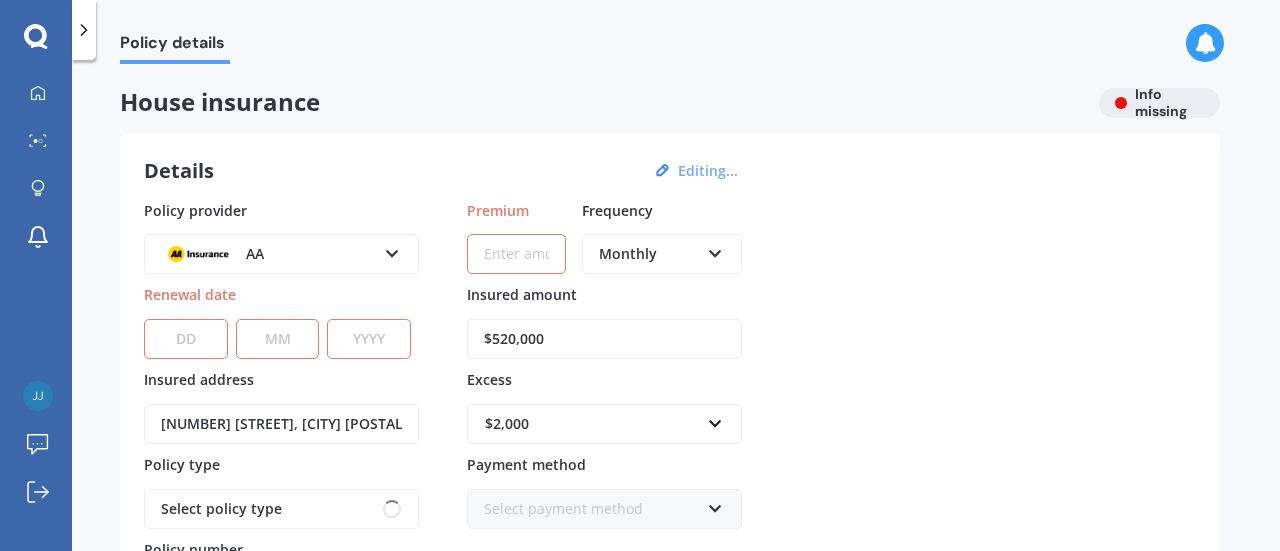 click on "Policy provider AA AA AMI AMP ANZ ASB Ando BNZ Co-Operative Bank FMG Initio Kiwibank Lantern MAS NZI Other SBS State TSB Tower Trade Me Insurance Vero Westpac YOUI Renewal date DD 01 02 03 04 05 06 07 08 09 10 11 12 13 14 15 16 17 18 19 20 21 22 23 24 25 26 27 28 29 30 31 MM 01 02 03 04 05 06 07 08 09 10 11 12 YYYY 2027 2026 2025 2024 2023 2022 2021 2020 2019 2018 2017 2016 2015 2014 2013 2012 2011 2010 2009 2008 2007 2006 2005 2004 2003 2002 2001 2000 1999 1998 1997 1996 1995 1994 1993 1992 1991 1990 1989 1988 1987 1986 1985 1984 1983 1982 1981 1980 1979 1978 1977 1976 1975 1974 1973 1972 1971 1970 1969 1968 1967 1966 1965 1964 1963 1962 1961 1960 1959 1958 1957 1956 1955 1954 1953 1952 1951 1950 1949 1948 1947 1946 1945 1944 1943 1942 1941 1940 1939 1938 1937 1936 1935 1934 1933 1932 1931 1930 1929 1928 Insured address [NUMBER] [STREET], [CITY] [POSTAL CODE] Policy type Select policy type Policy number Premium Frequency Monthly Yearly Six-Monthly Quarterly Monthly Fortnightly Weekly $300" at bounding box center (670, 407) 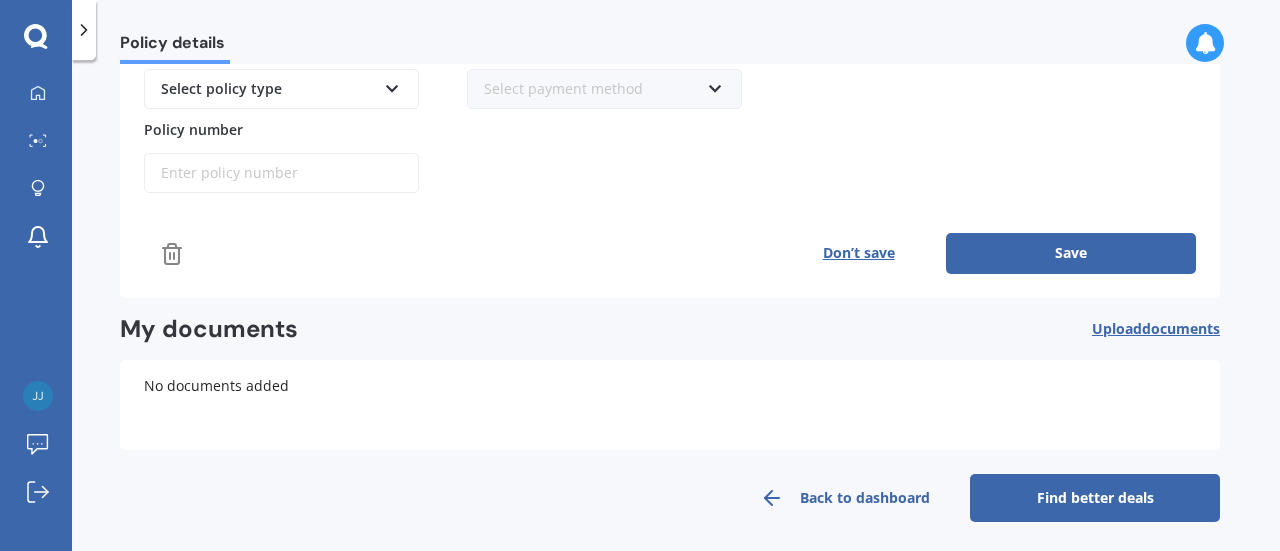 scroll, scrollTop: 0, scrollLeft: 0, axis: both 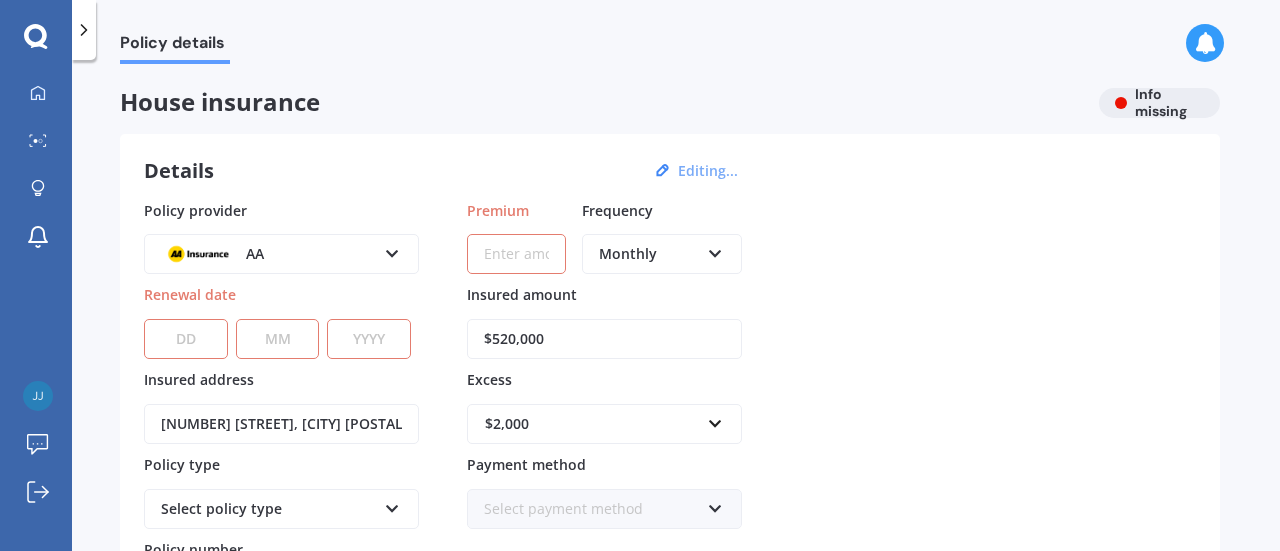 click 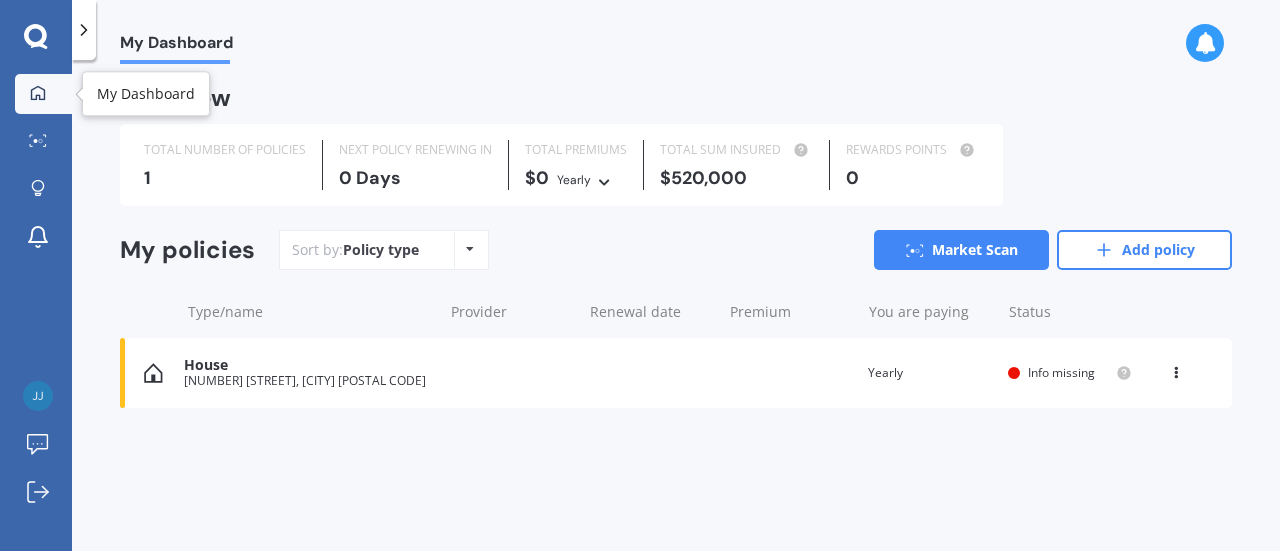click on "My Dashboard" at bounding box center (43, 94) 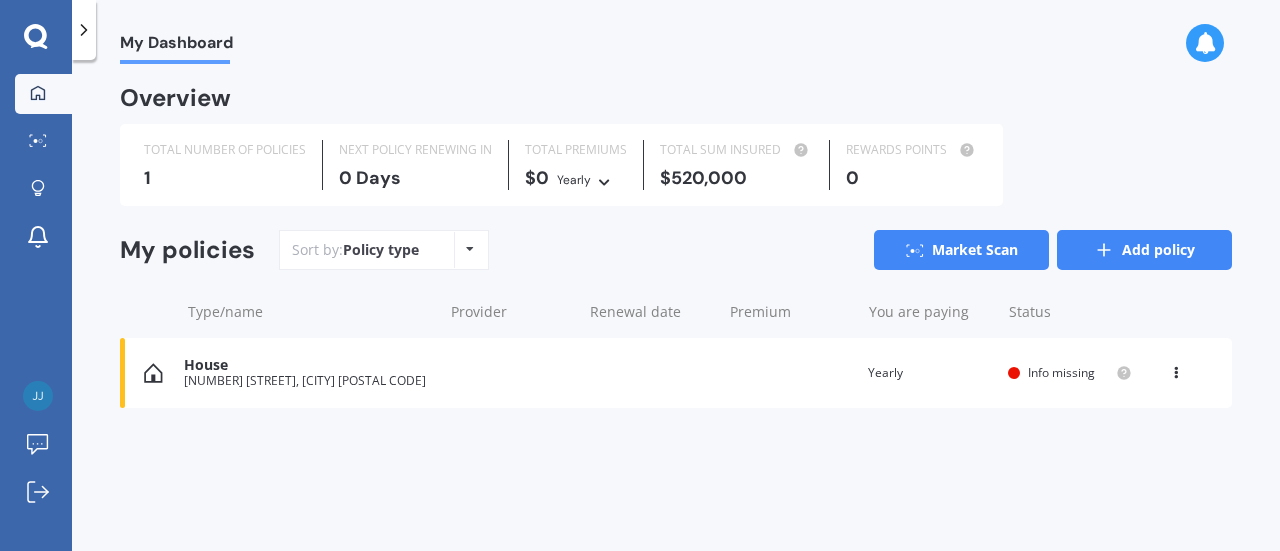 click on "Add policy" at bounding box center (1144, 250) 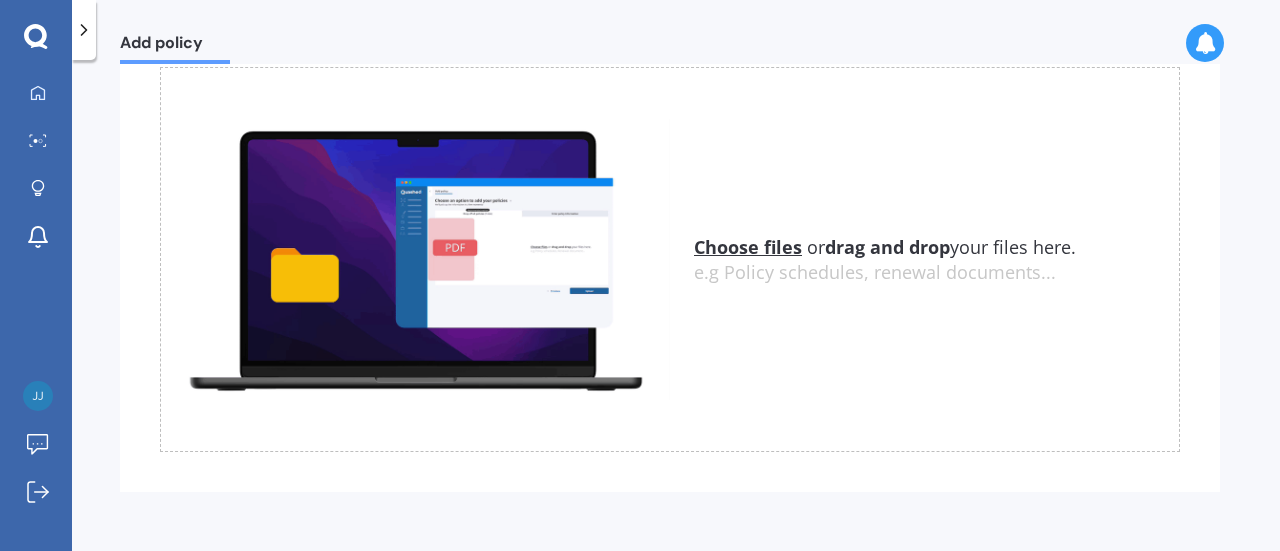scroll, scrollTop: 0, scrollLeft: 0, axis: both 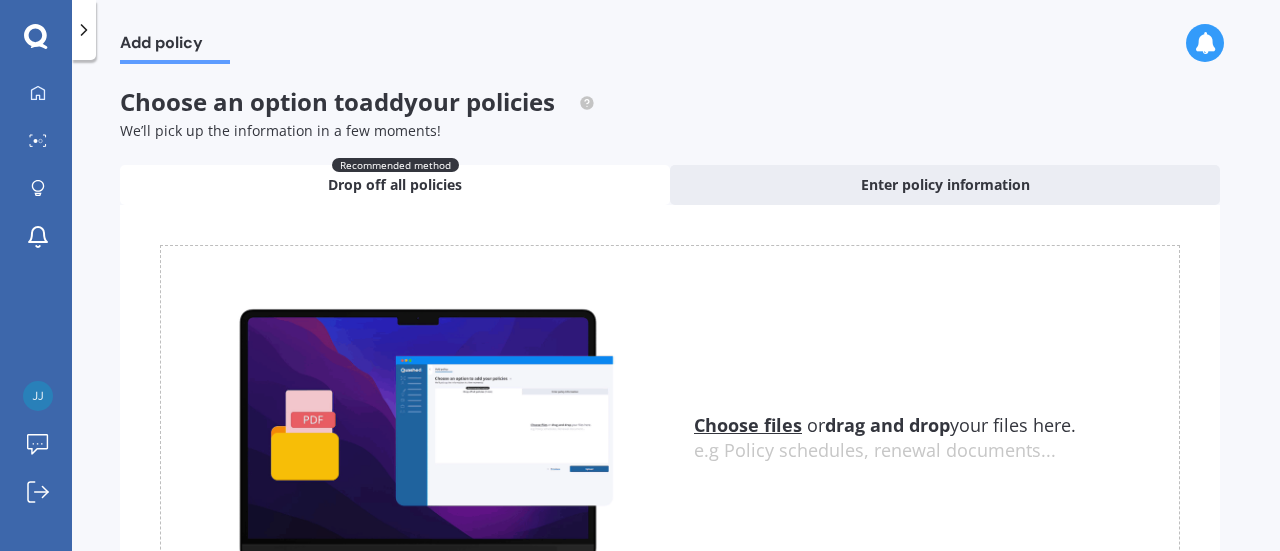 drag, startPoint x: 39, startPoint y: 36, endPoint x: 48, endPoint y: 43, distance: 11.401754 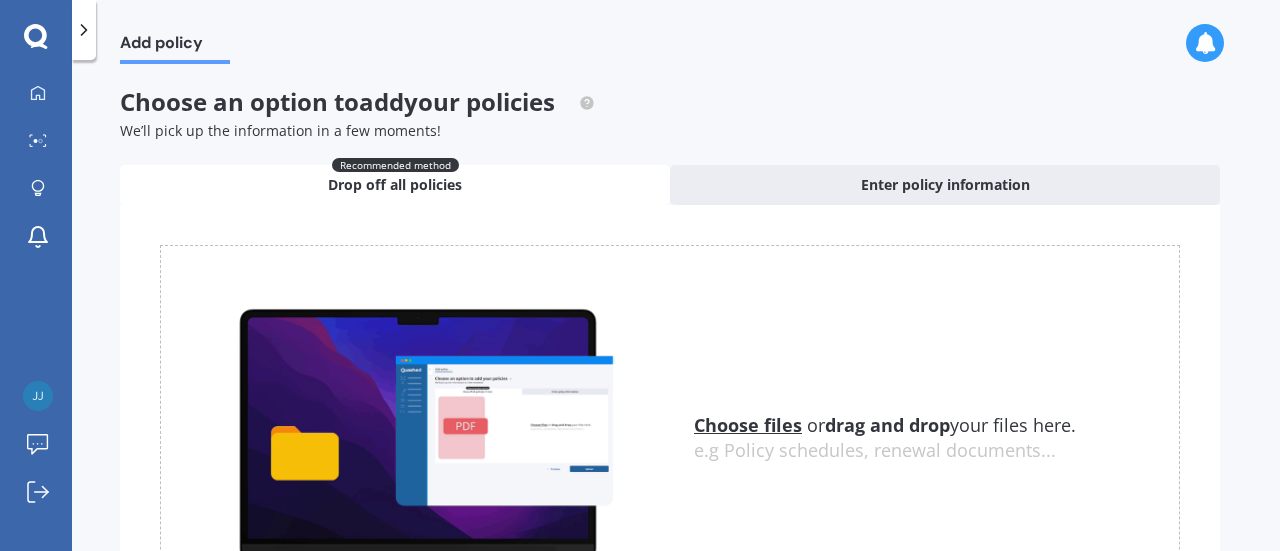 click 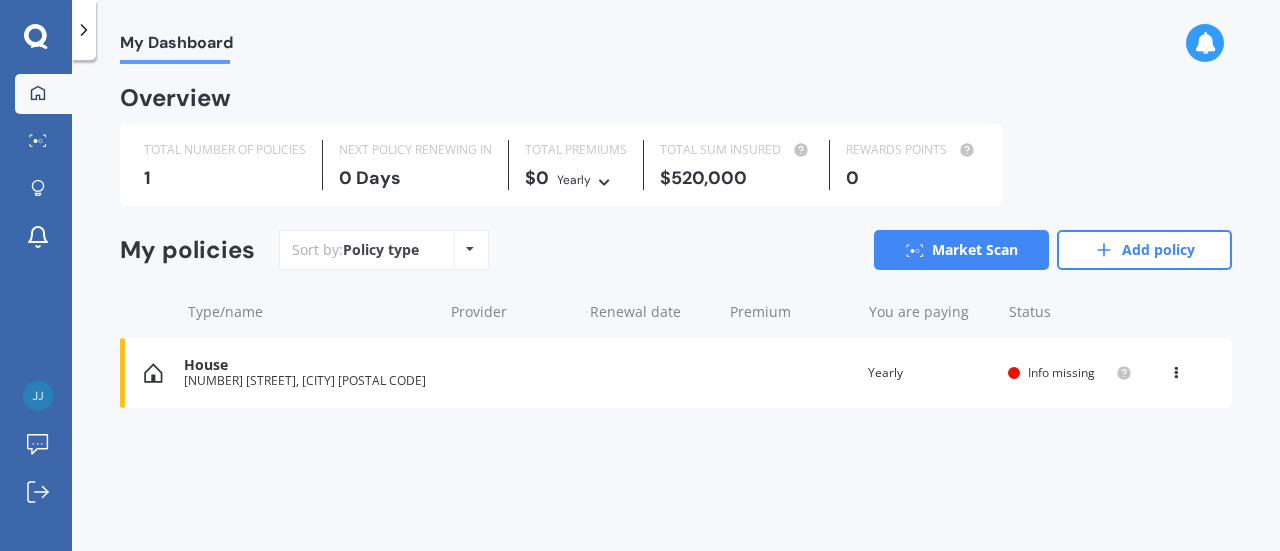 click on "House [NUMBER] [STREET], [CITY] [POSTAL CODE] Renewal date Premium You are paying Yearly Status Info missing View option View policy Delete" at bounding box center (676, 373) 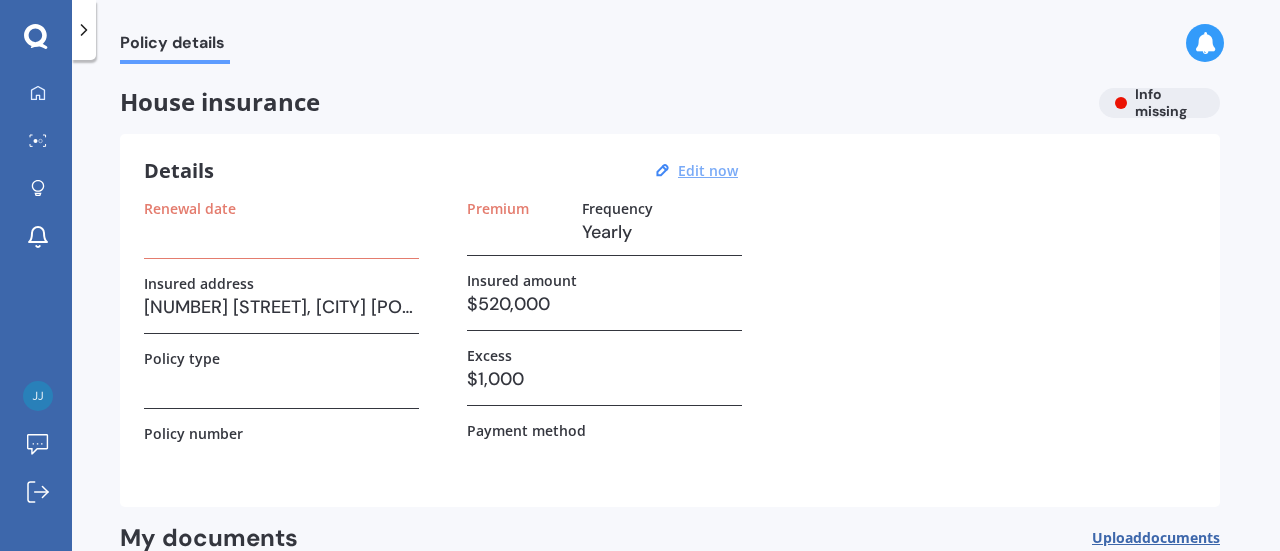 click on "Edit now" at bounding box center [708, 170] 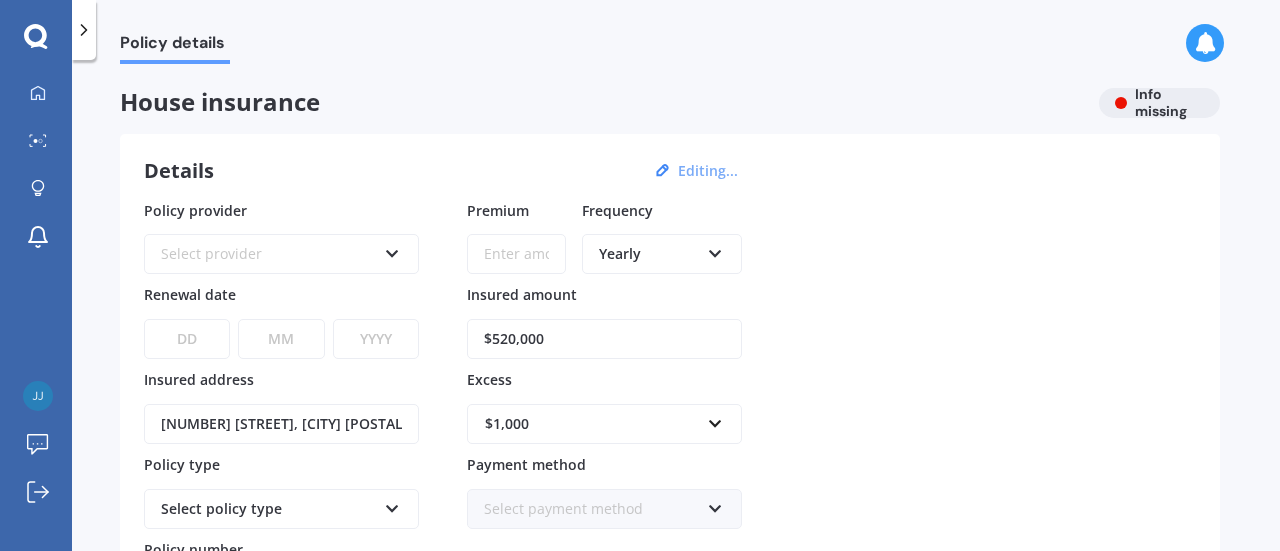 click on "$1,000" at bounding box center (592, 424) 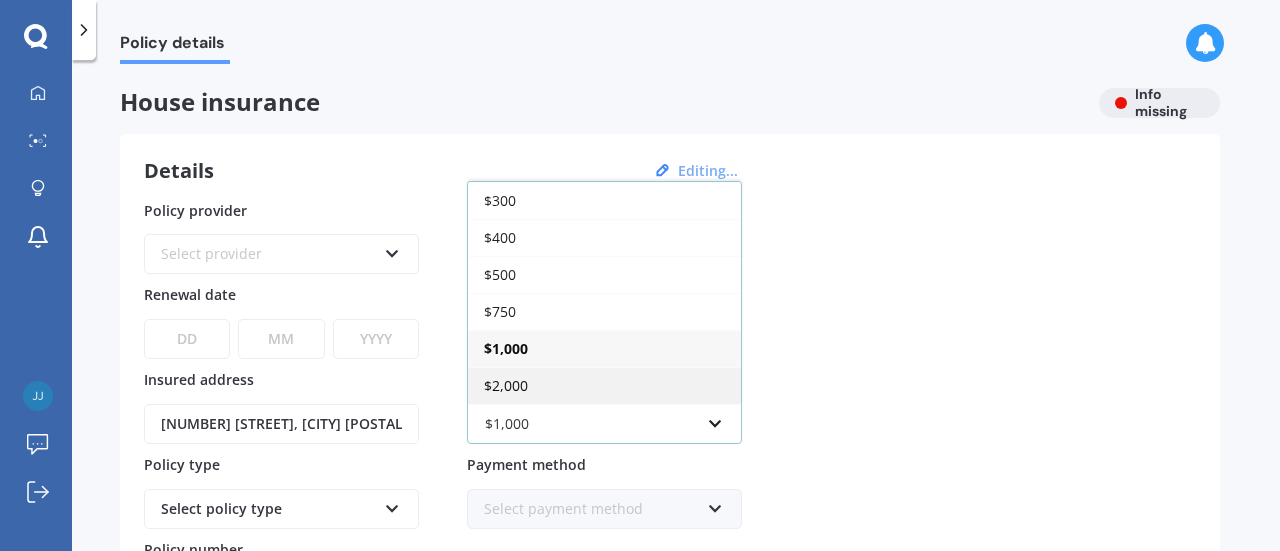 click on "$2,000" at bounding box center [506, 385] 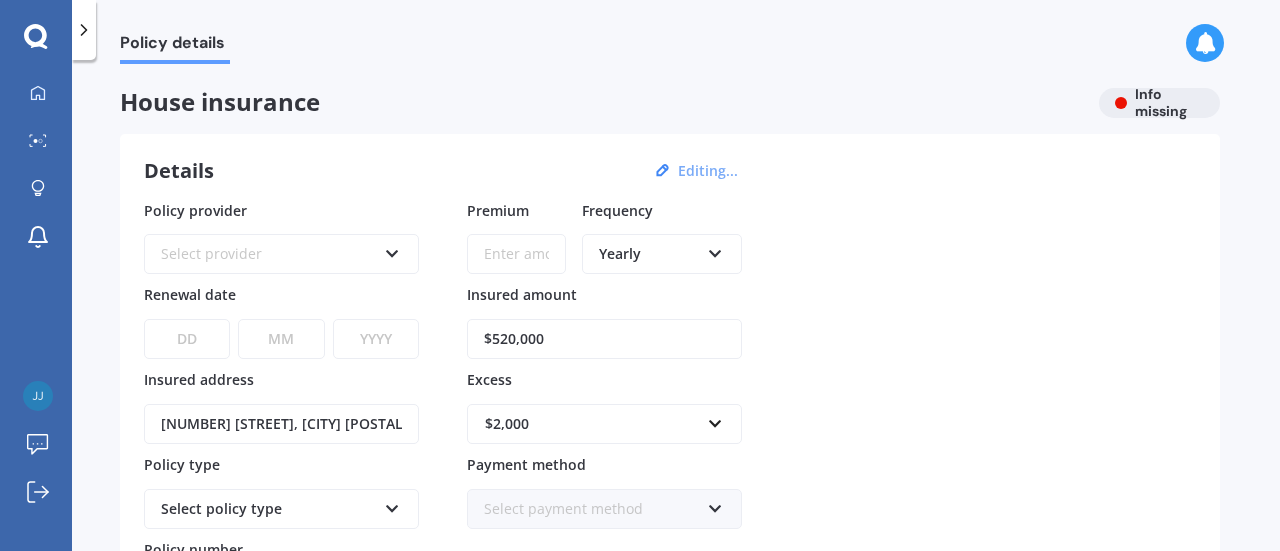 click on "Policy provider Select provider AA AMI AMP ANZ ASB Ando BNZ Co-Operative Bank FMG Initio Kiwibank Lantern MAS NZI Other SBS State TSB Tower Trade Me Insurance Vero Westpac YOUI Renewal date DD 01 02 03 04 05 06 07 08 09 10 11 12 13 14 15 16 17 18 19 20 21 22 23 24 25 26 27 28 29 30 31 MM 01 02 03 04 05 06 07 08 09 10 11 12 YYYY 2027 2026 2025 2024 2023 2022 2021 2020 2019 2018 2017 2016 2015 2014 2013 2012 2011 2010 2009 2008 2007 2006 2005 2004 2003 2002 2001 2000 1999 1998 1997 1996 1995 1994 1993 1992 1991 1990 1989 1988 1987 1986 1985 1984 1983 1982 1981 1980 1979 1978 1977 1976 1975 1974 1973 1972 1971 1970 1969 1968 1967 1966 1965 1964 1963 1962 1961 1960 1959 1958 1957 1956 1955 1954 1953 1952 1951 1950 1949 1948 1947 1946 1945 1944 1943 1942 1941 1940 1939 1938 1937 1936 1935 1934 1933 1932 1931 1930 1929 1928 Insured address [NUMBER] [STREET], [CITY] [POSTAL CODE] Policy type Select policy type Policy number Premium Frequency Yearly Yearly Six-Monthly Quarterly Monthly Fortnightly" at bounding box center [670, 407] 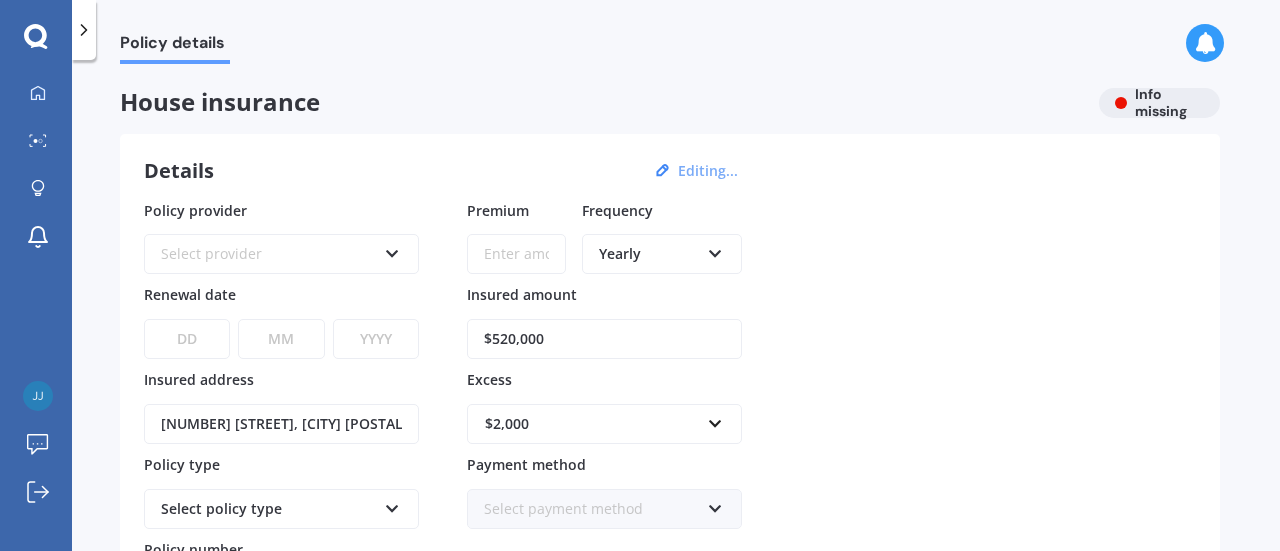 scroll, scrollTop: 200, scrollLeft: 0, axis: vertical 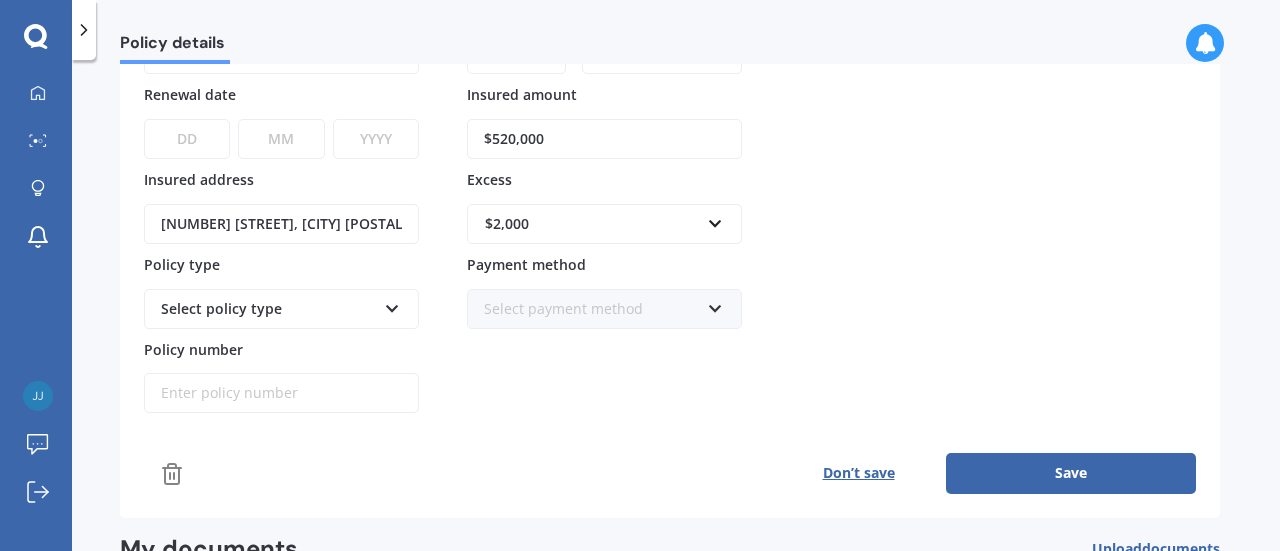 click on "Select policy type" at bounding box center [268, 309] 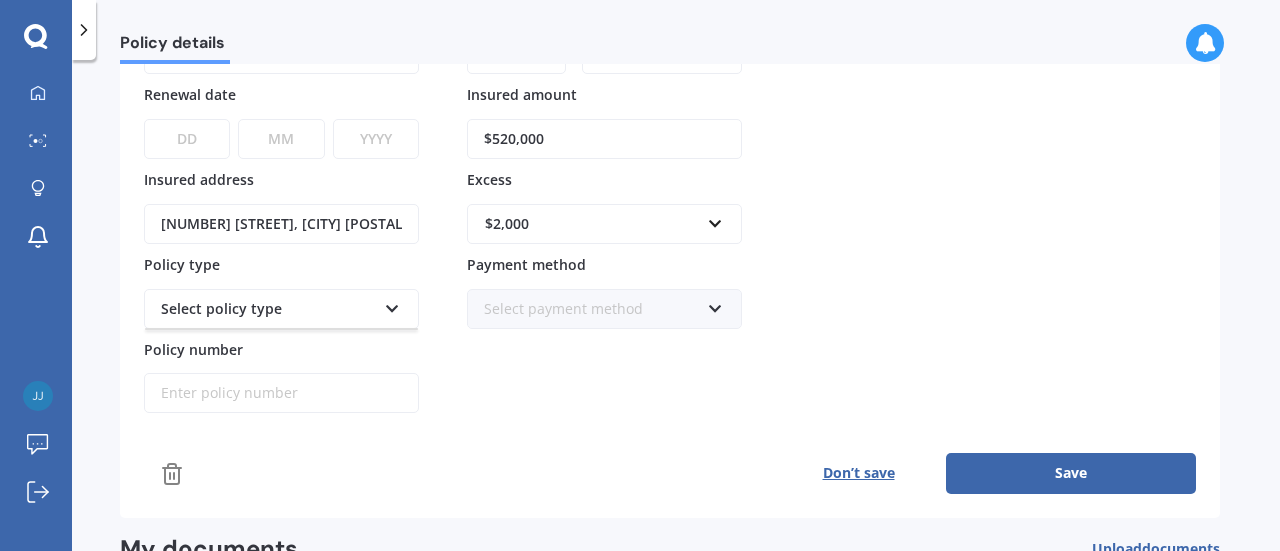 click on "Select policy type" at bounding box center [268, 309] 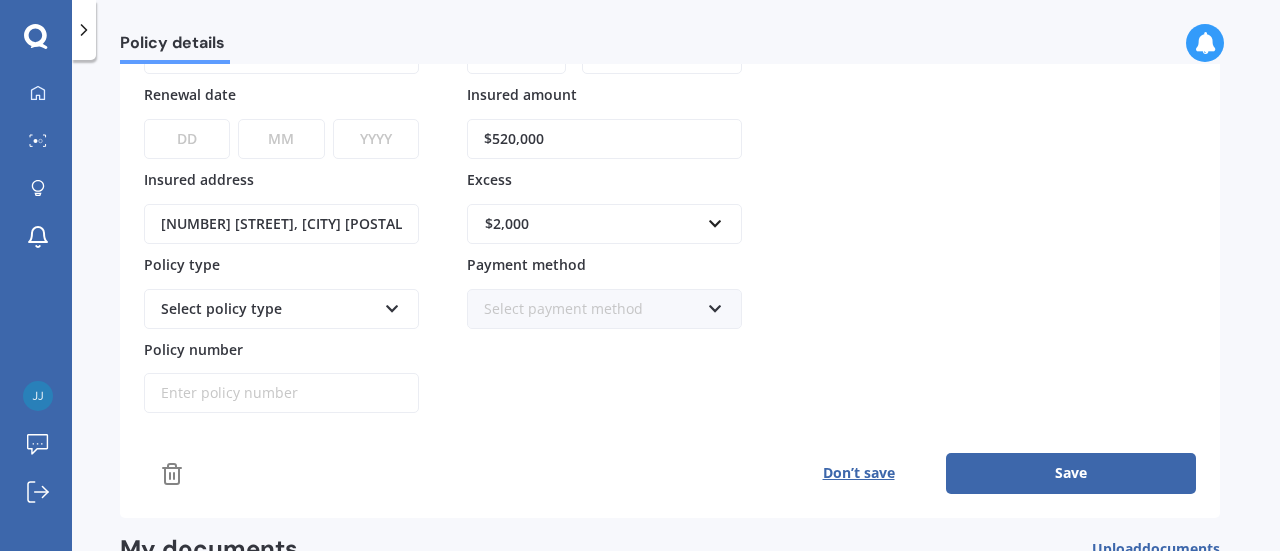 scroll, scrollTop: 300, scrollLeft: 0, axis: vertical 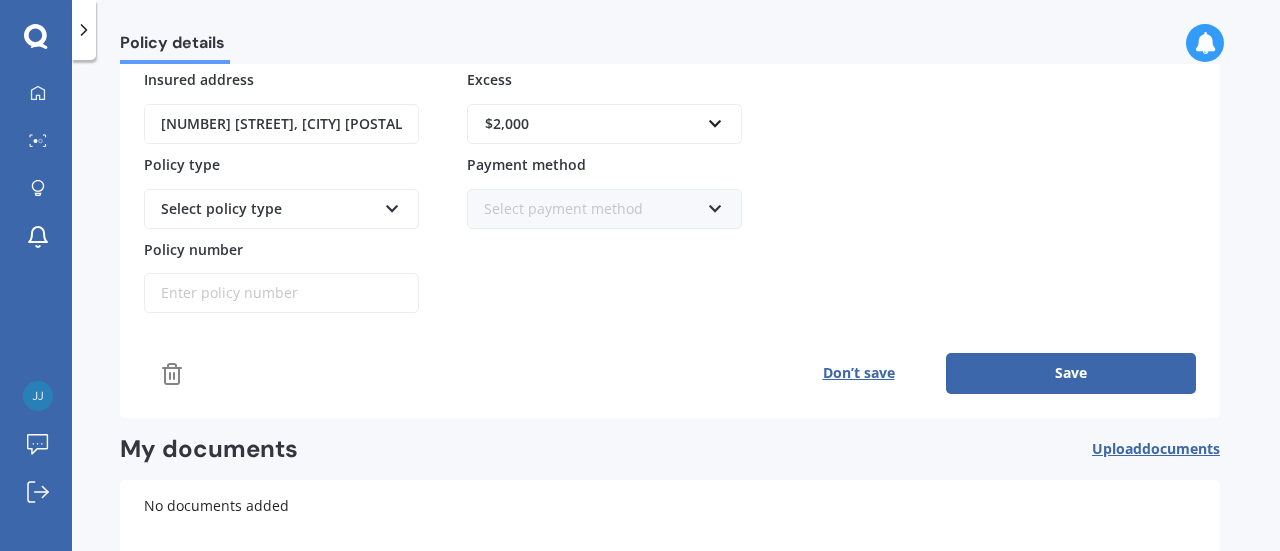click on "Save" at bounding box center (1071, 373) 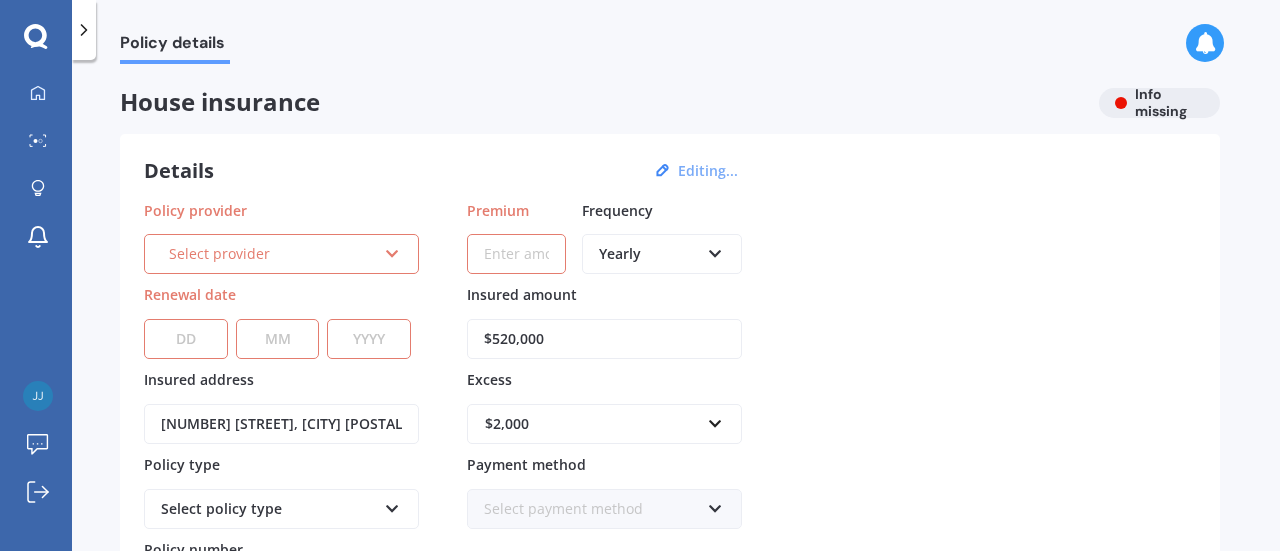 click on "Select provider" at bounding box center [272, 254] 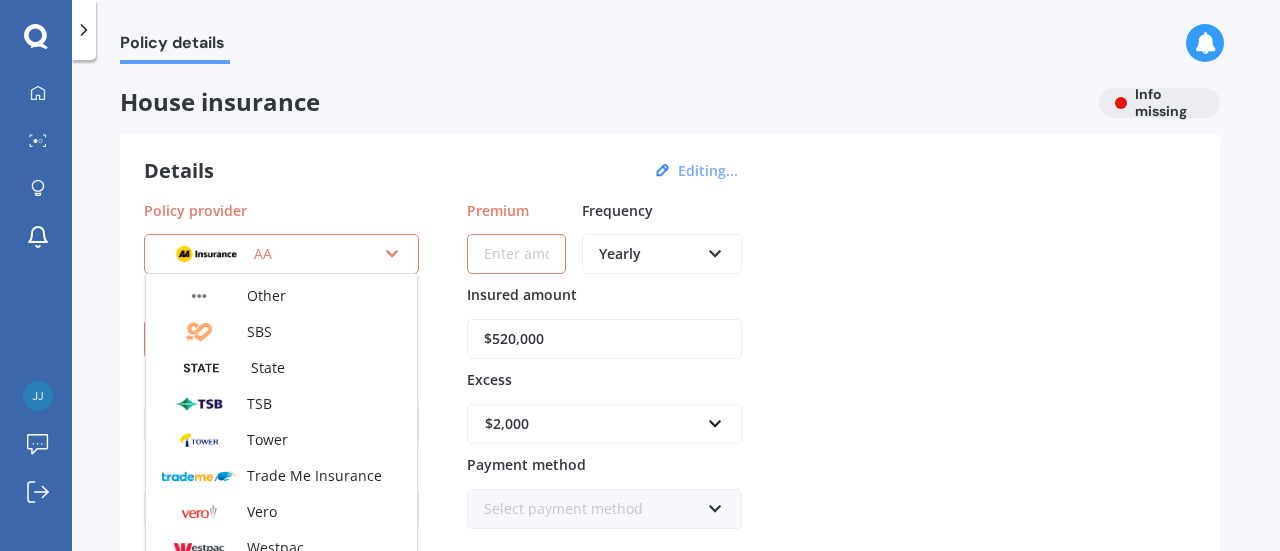 scroll, scrollTop: 541, scrollLeft: 0, axis: vertical 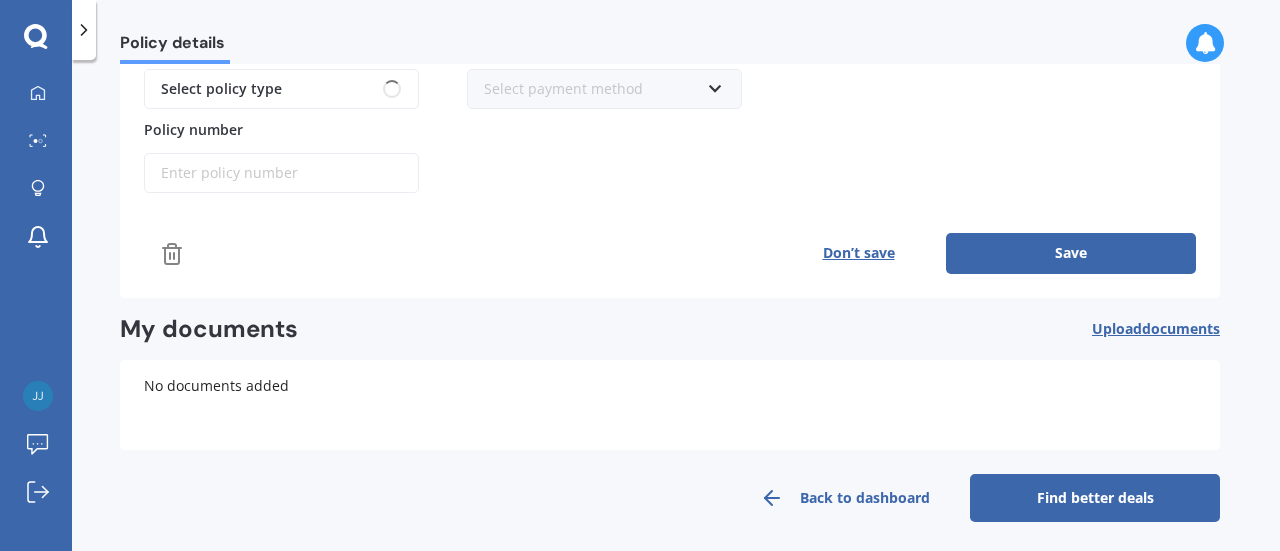 click on "Don’t save Save" at bounding box center (670, 253) 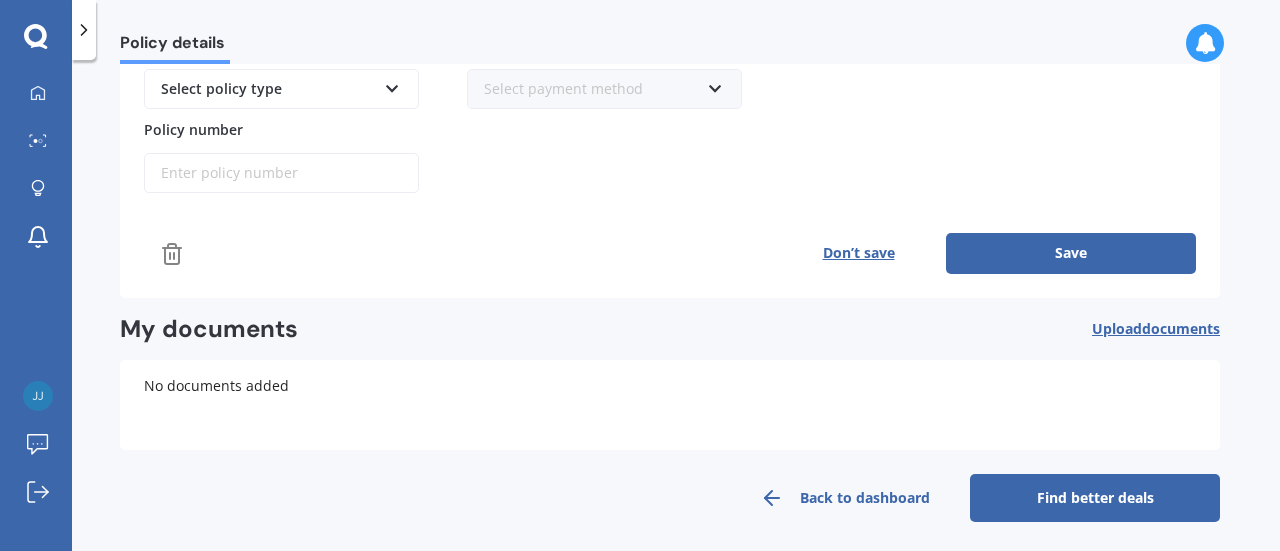 click 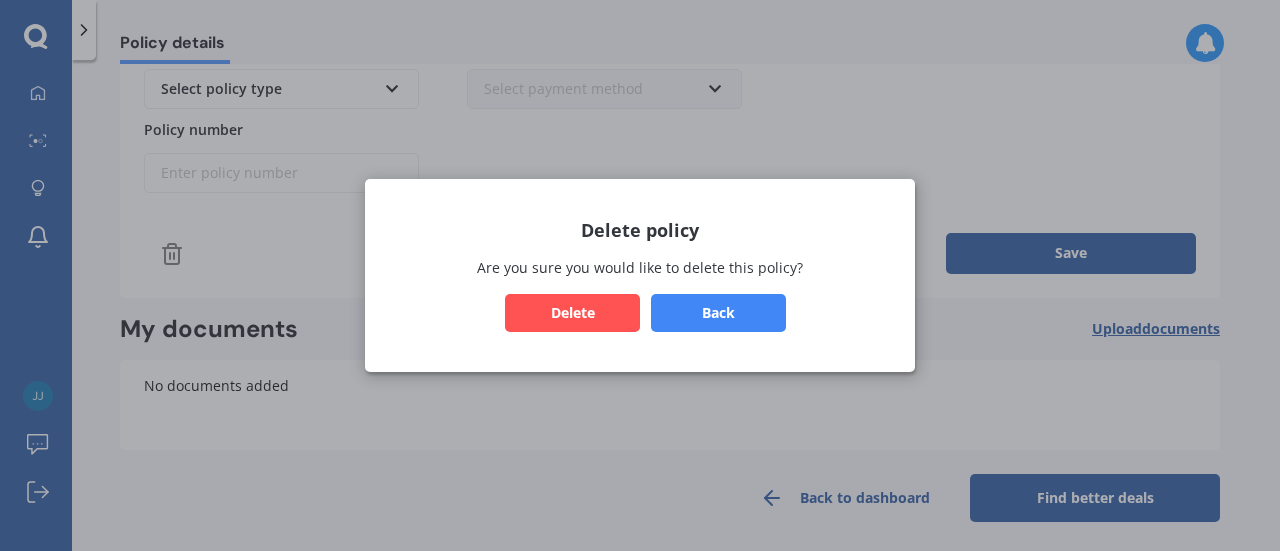 click on "Delete" at bounding box center (572, 313) 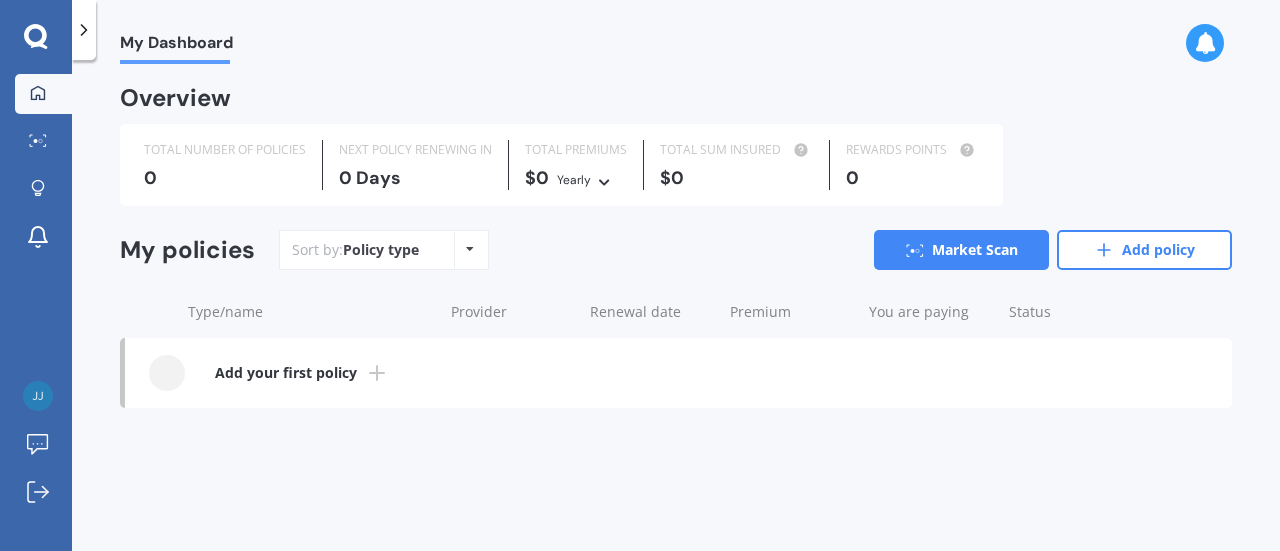 scroll, scrollTop: 0, scrollLeft: 0, axis: both 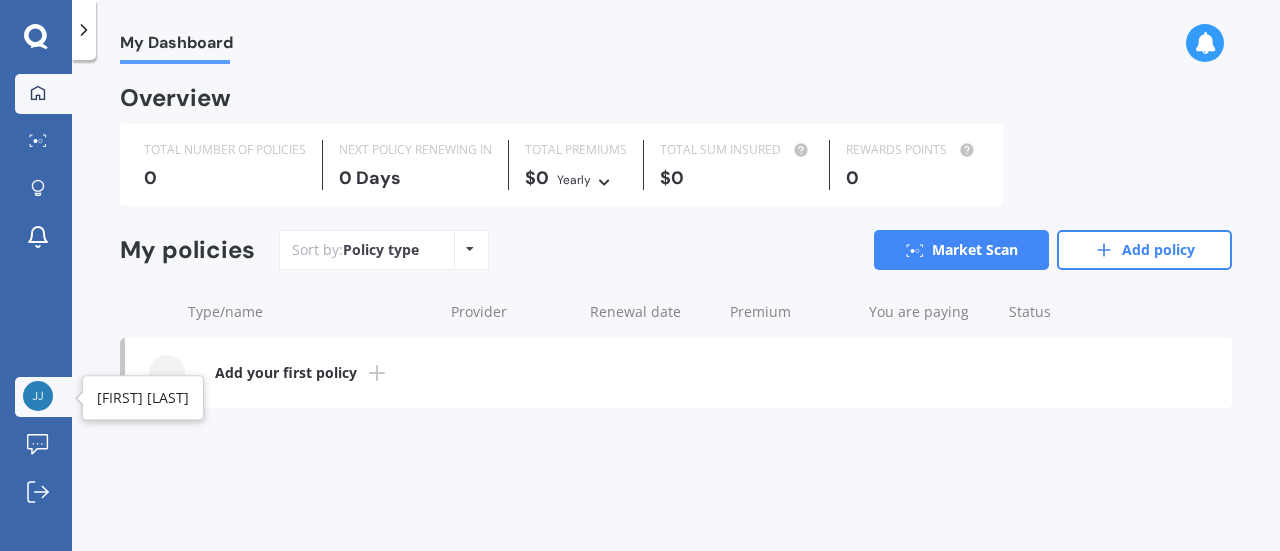 click on "[FIRST] [LAST]" at bounding box center (43, 397) 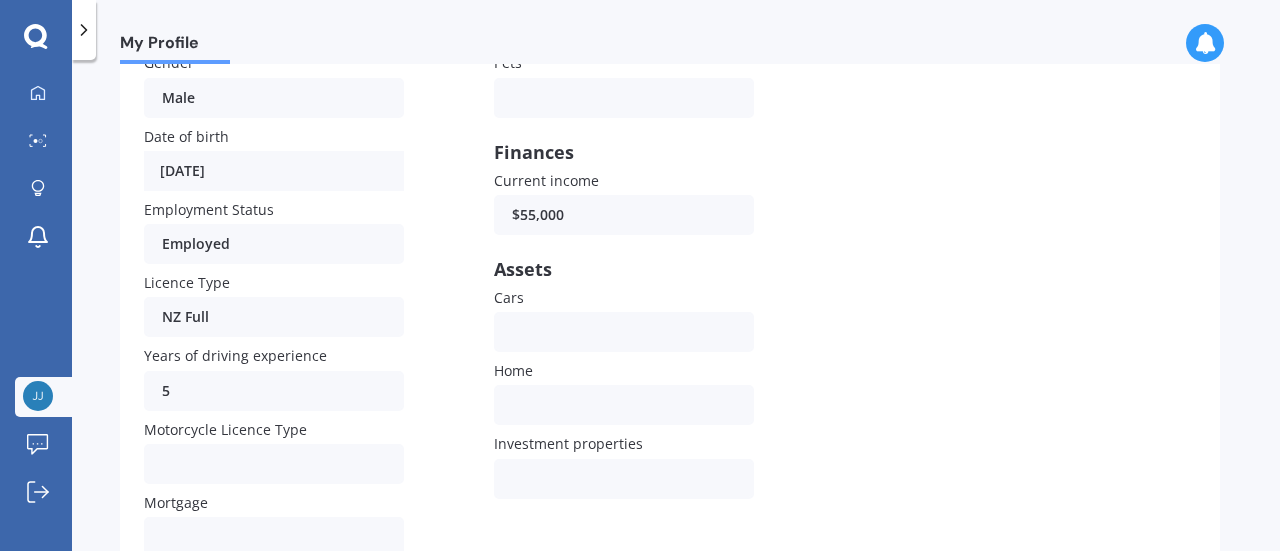 scroll, scrollTop: 181, scrollLeft: 0, axis: vertical 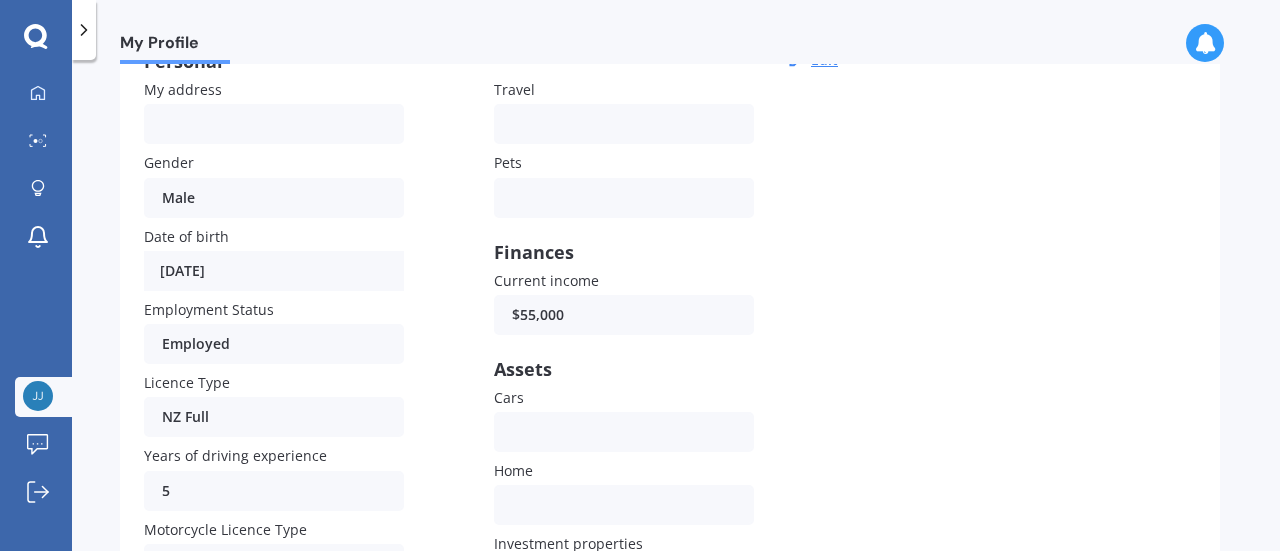 click on "My address Gender Male Male Female Date of birth [DATE] Employment Status Employed Employed Unemployed Not looking Retired Licence Type NZ Full NZ Learners NZ Restricted NZ Full Australia United Kingdom Ireland South Africa International / Other overseas licence Years of driving experience 5 Motorcycle Licence Type Full Motorcycle Restricted Motorcycle Learners Motorcycle Car Licence Only Restricted Car Licence Only Learners Car Licence Only Unlicenced Not Required Mortgage Yes No Travel Once in a blue moon Once a year More than once a year Pets None Dog Cat Both Others Finances Current income $55,000 Assets Cars Own None Home Rental My own Investment properties 0 1 2 3+" at bounding box center (494, 372) 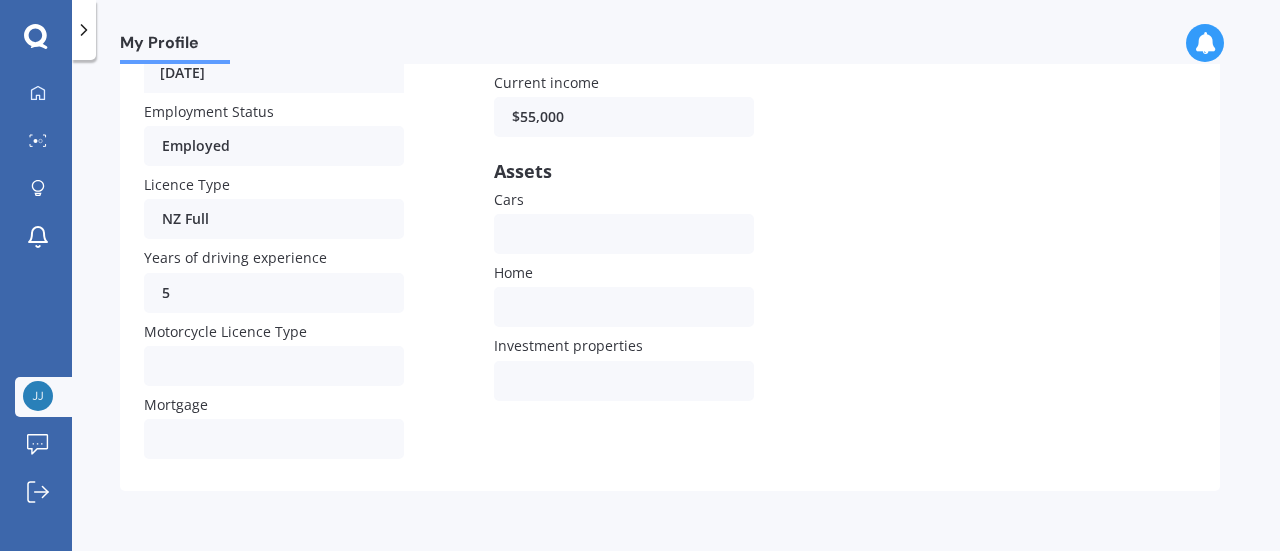 scroll, scrollTop: 0, scrollLeft: 0, axis: both 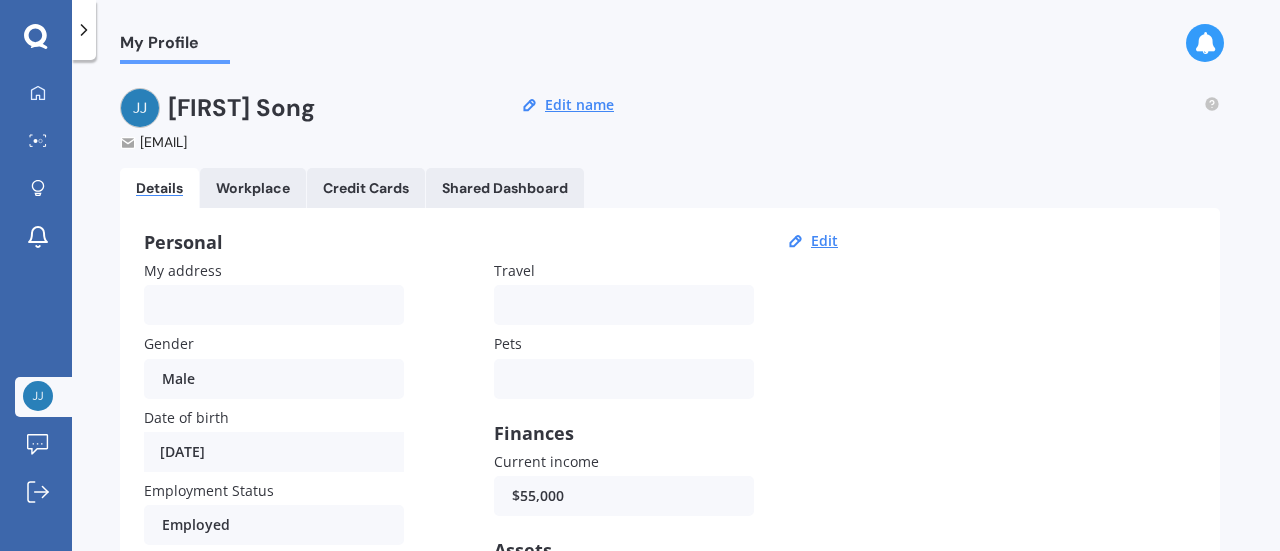 click 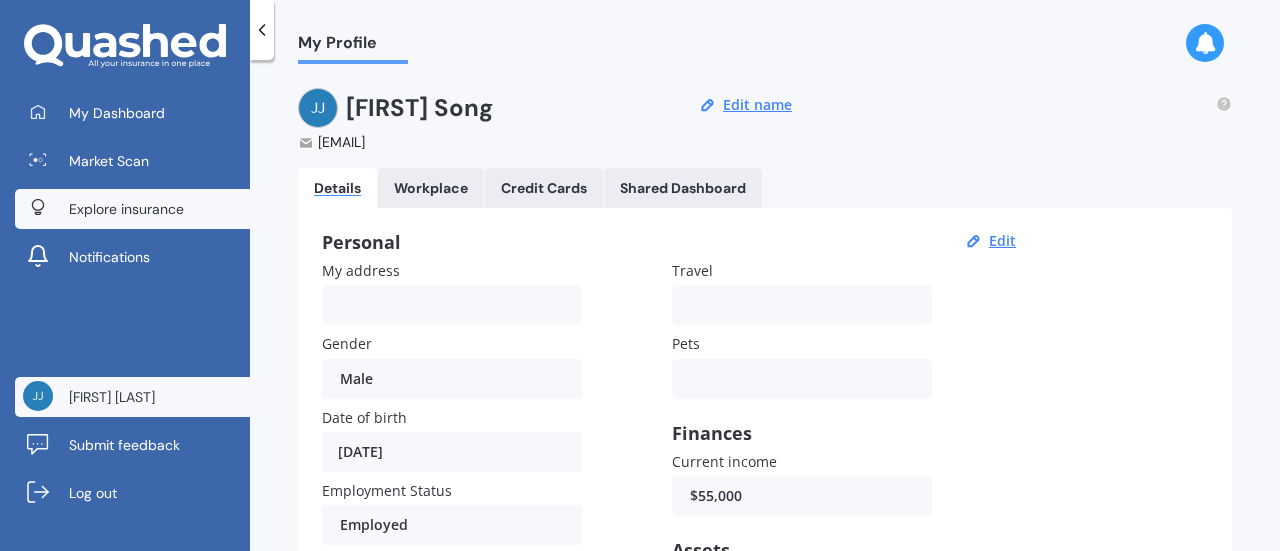 click on "Explore insurance" at bounding box center [126, 209] 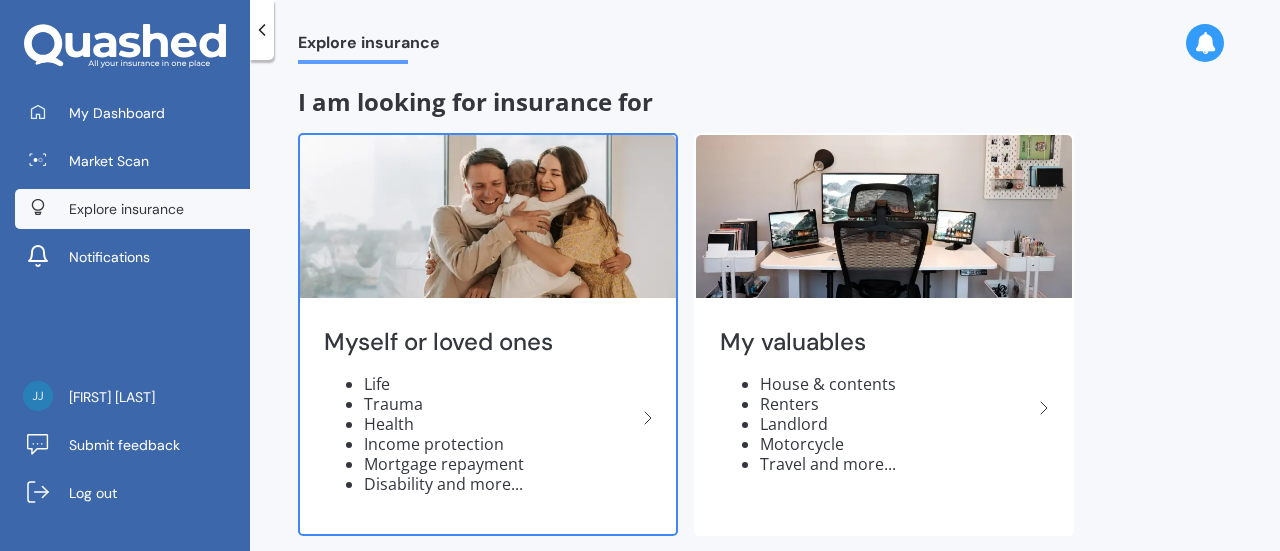 click on "Myself or loved ones" at bounding box center [480, 342] 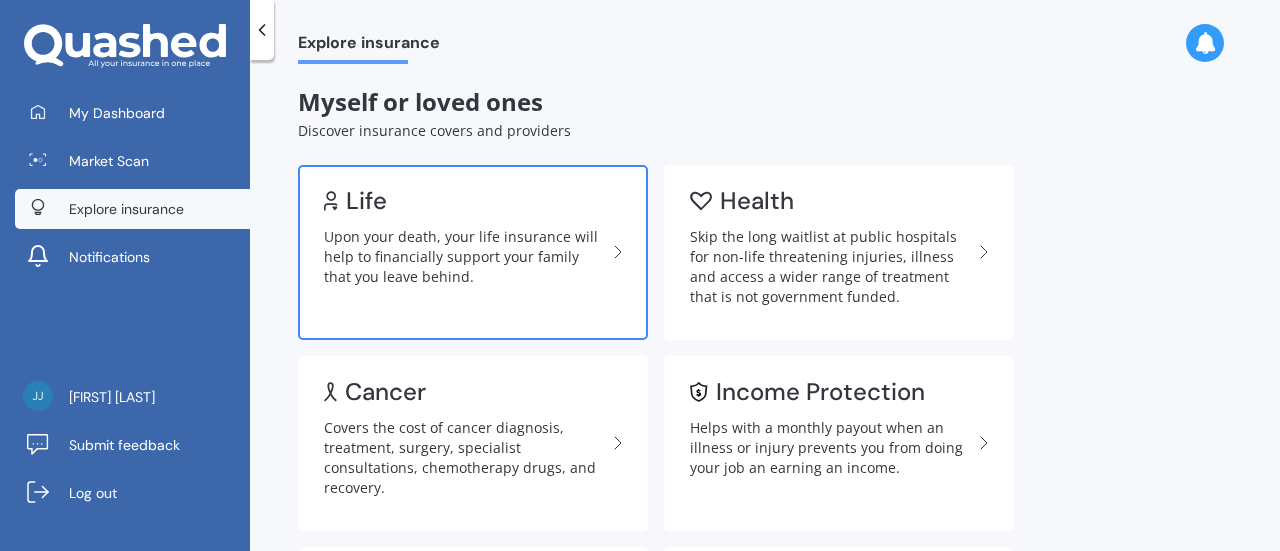 click on "Upon your death, your life insurance will help to financially support your family that you leave behind." at bounding box center (465, 257) 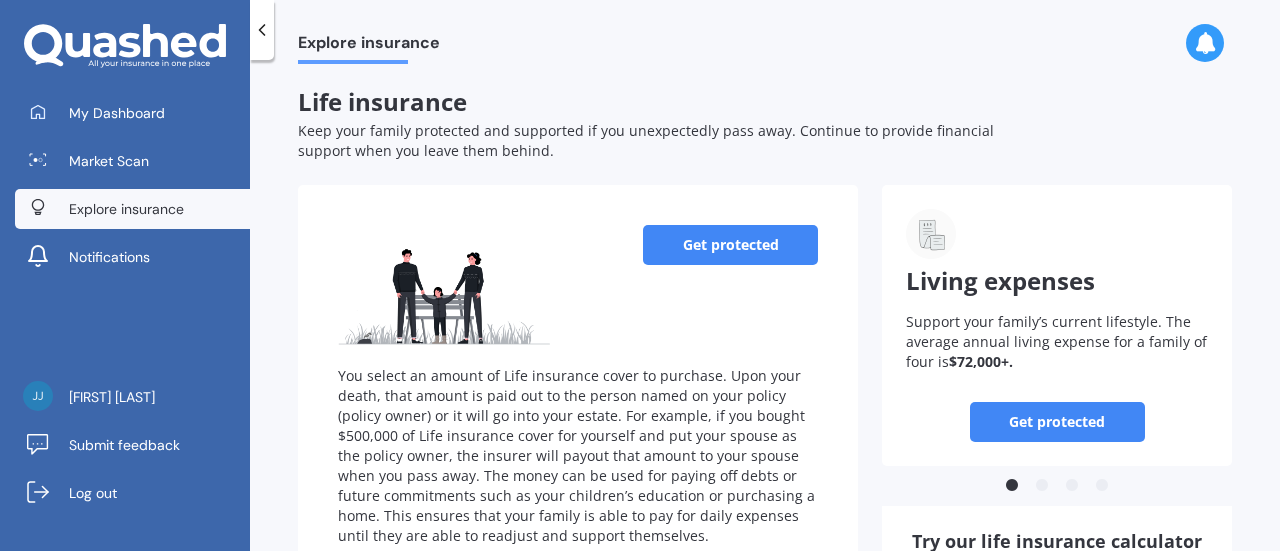 scroll, scrollTop: 400, scrollLeft: 0, axis: vertical 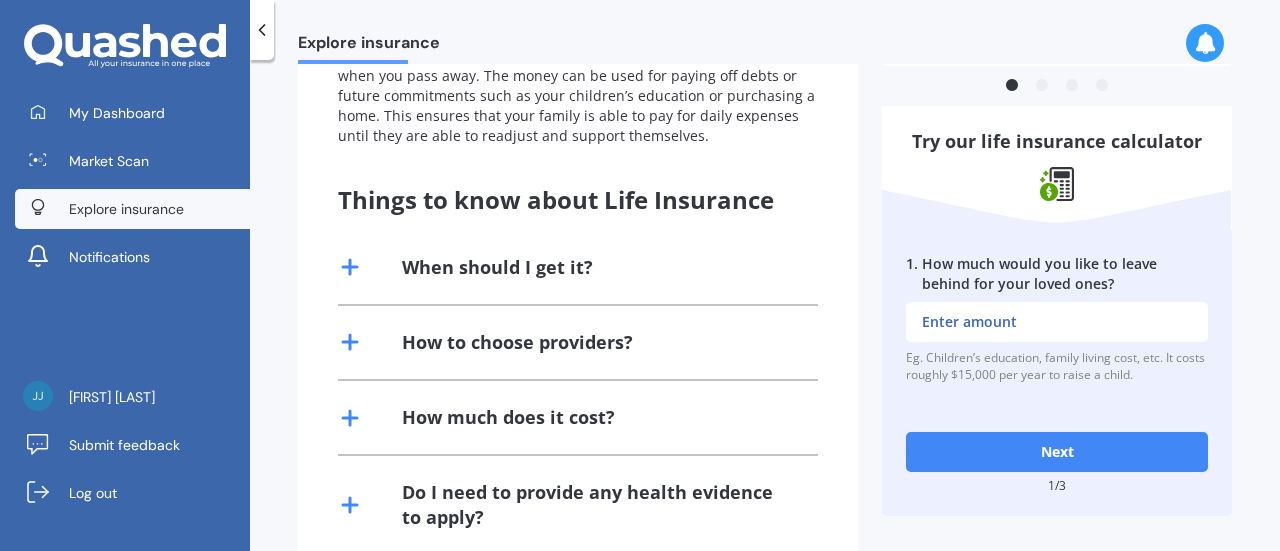 click on "1 . How much would you like to leave behind for your loved ones?" at bounding box center (1057, 322) 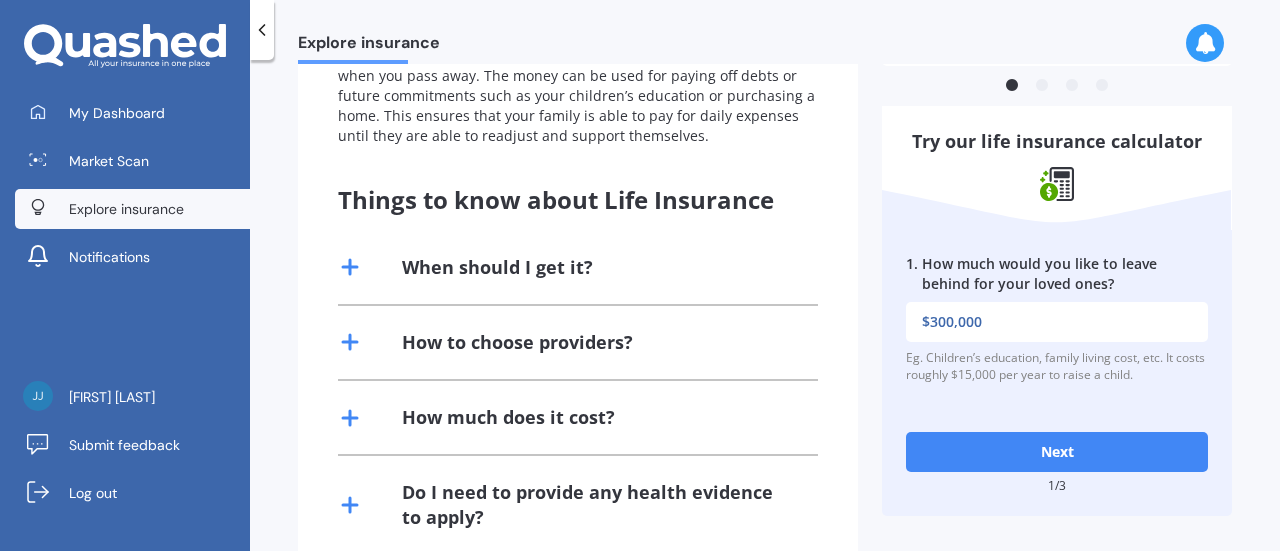 type on "$300,000" 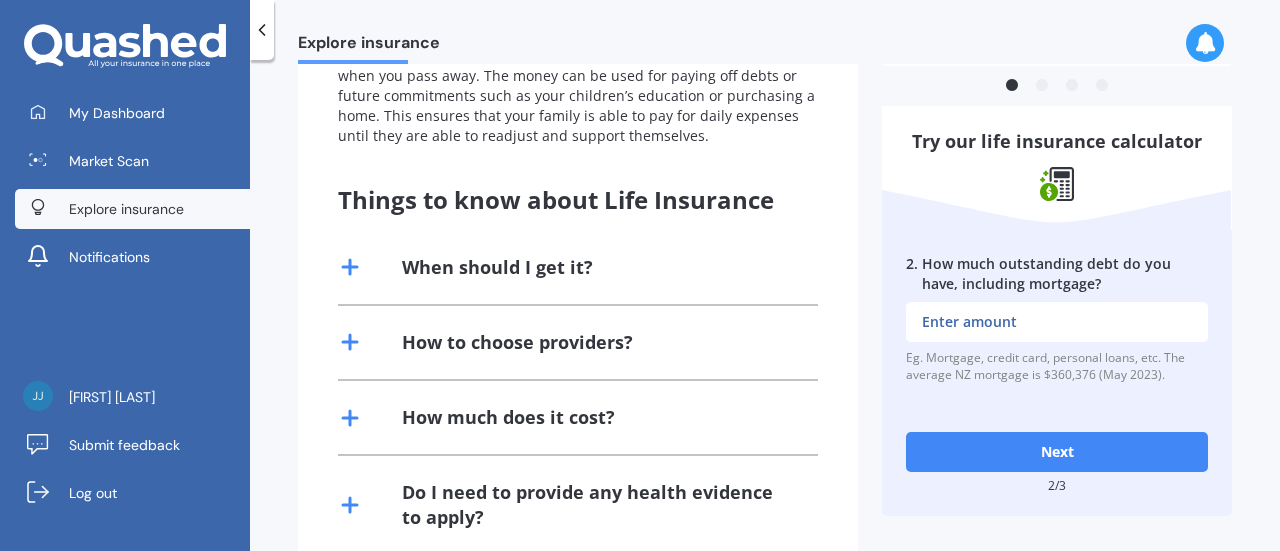 click on "Next" at bounding box center [1057, 452] 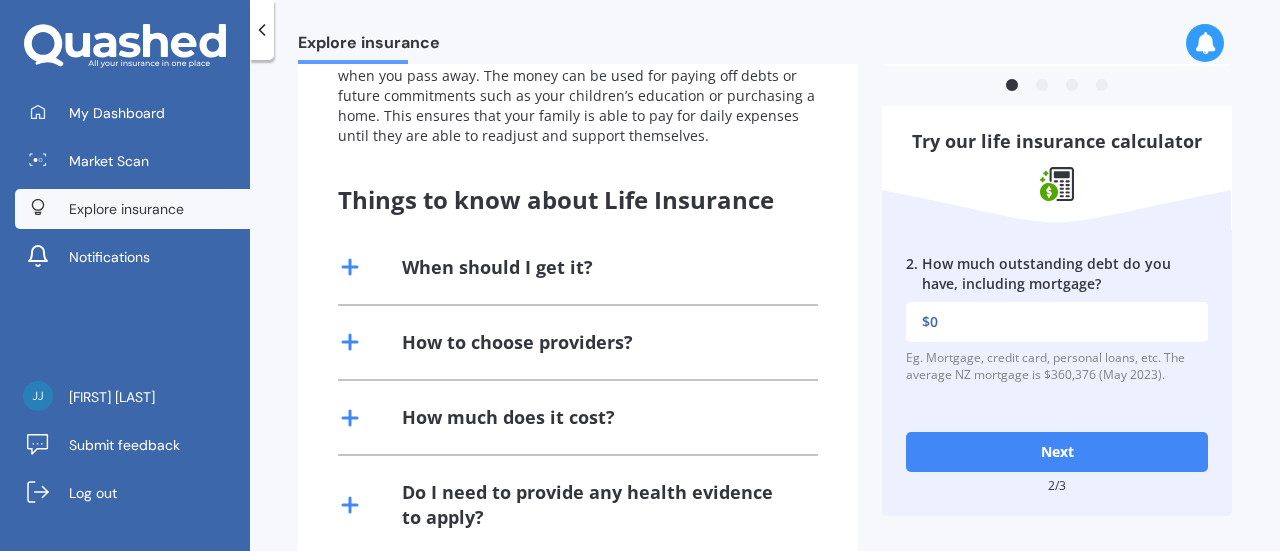 type on "$0" 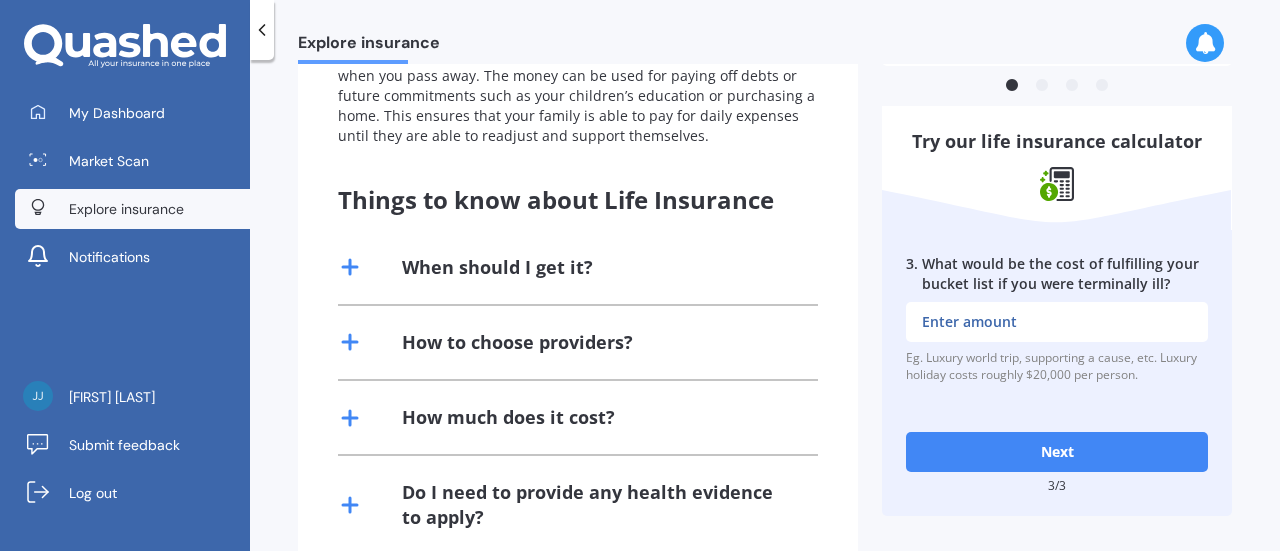 scroll, scrollTop: 0, scrollLeft: 0, axis: both 